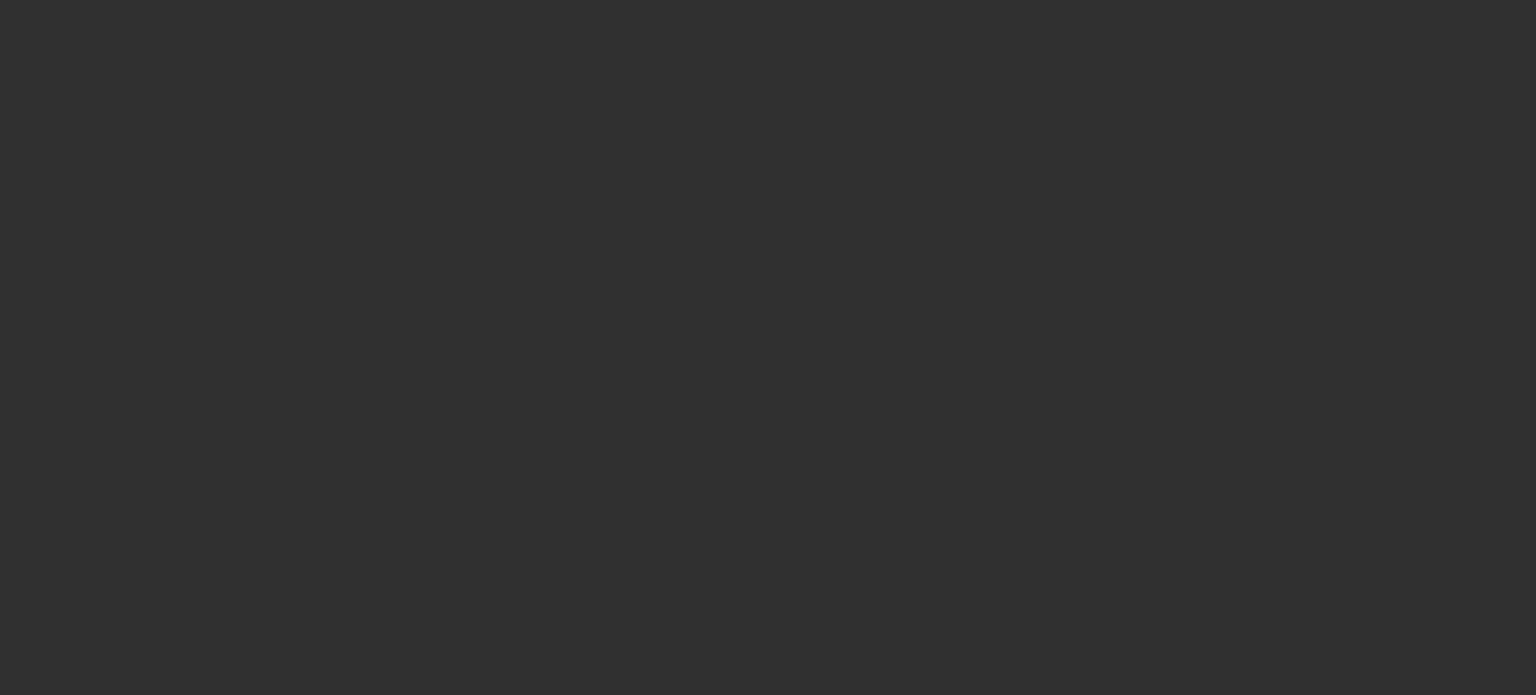 scroll, scrollTop: 0, scrollLeft: 0, axis: both 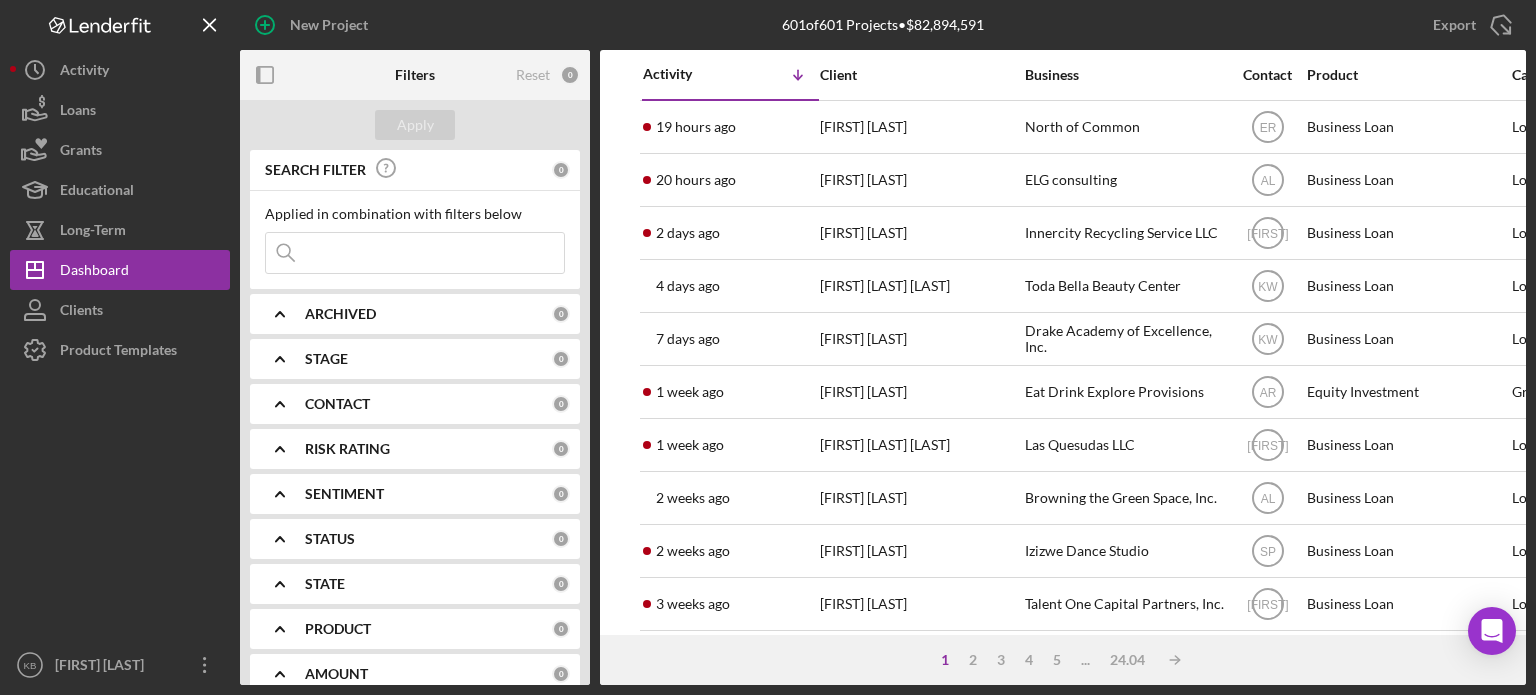 click at bounding box center (415, 253) 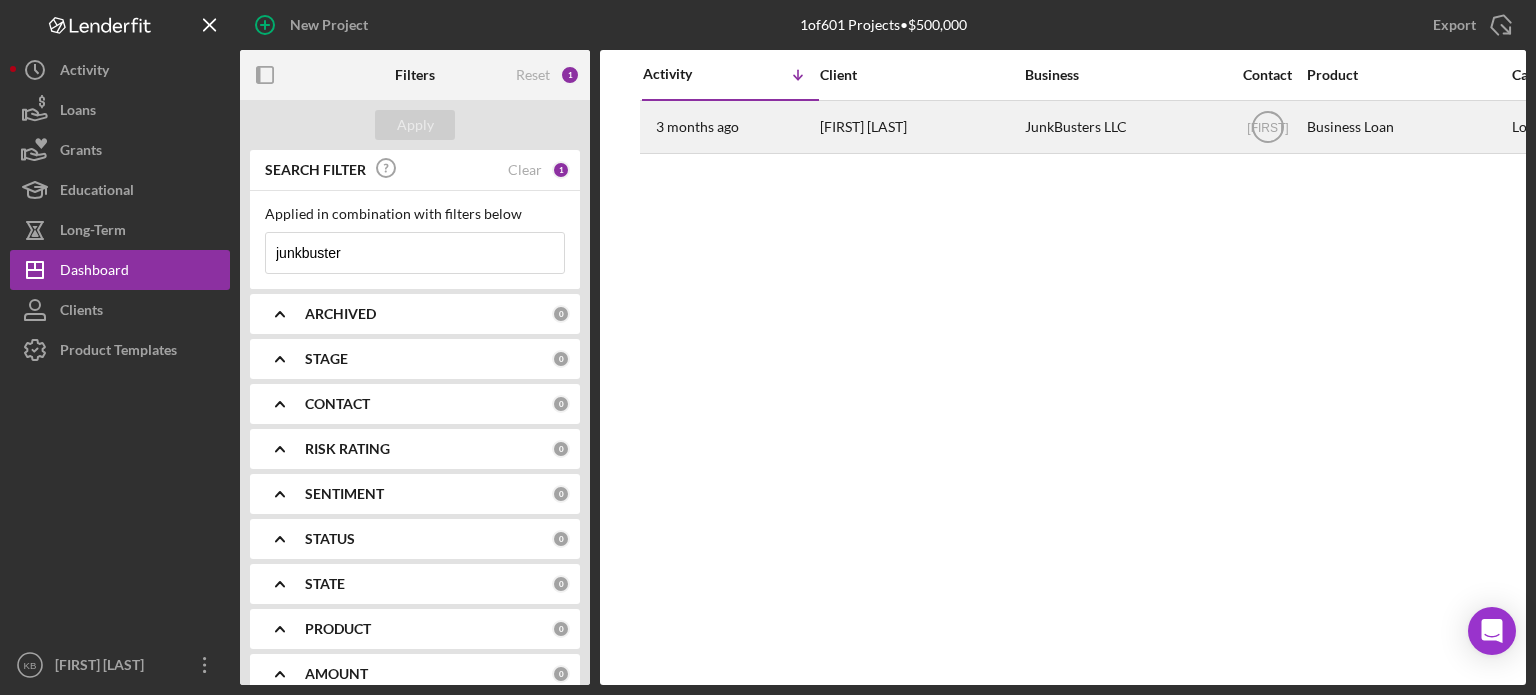 type on "junkbuster" 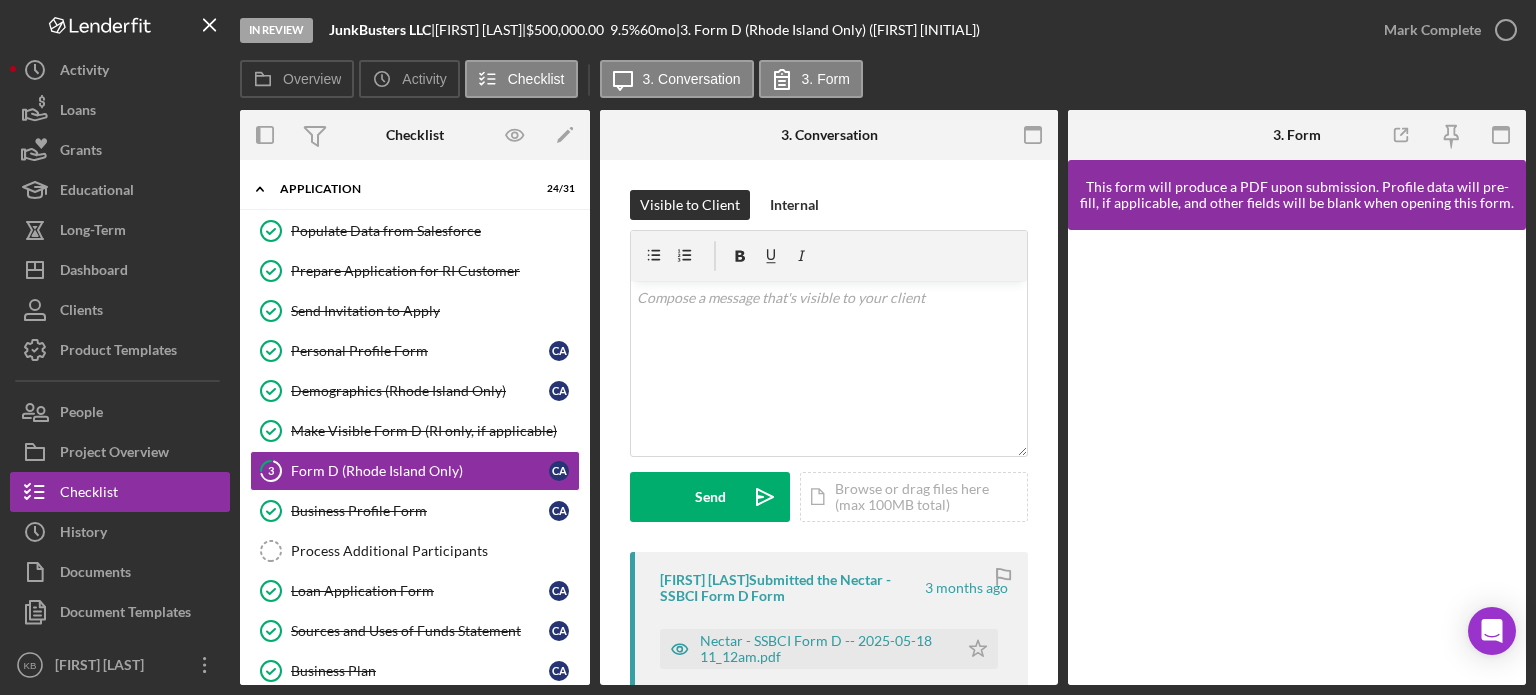 scroll, scrollTop: 44, scrollLeft: 0, axis: vertical 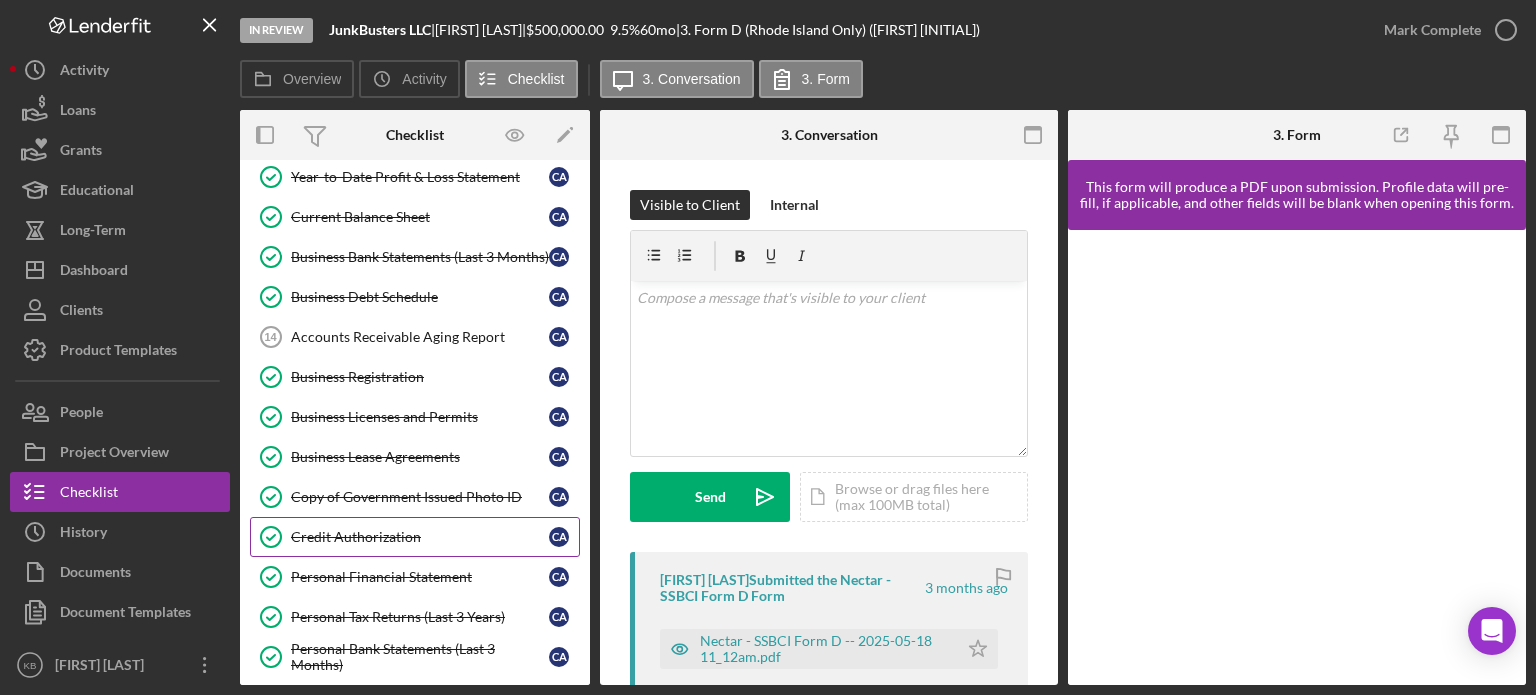 click on "Credit Authorization" at bounding box center [420, 537] 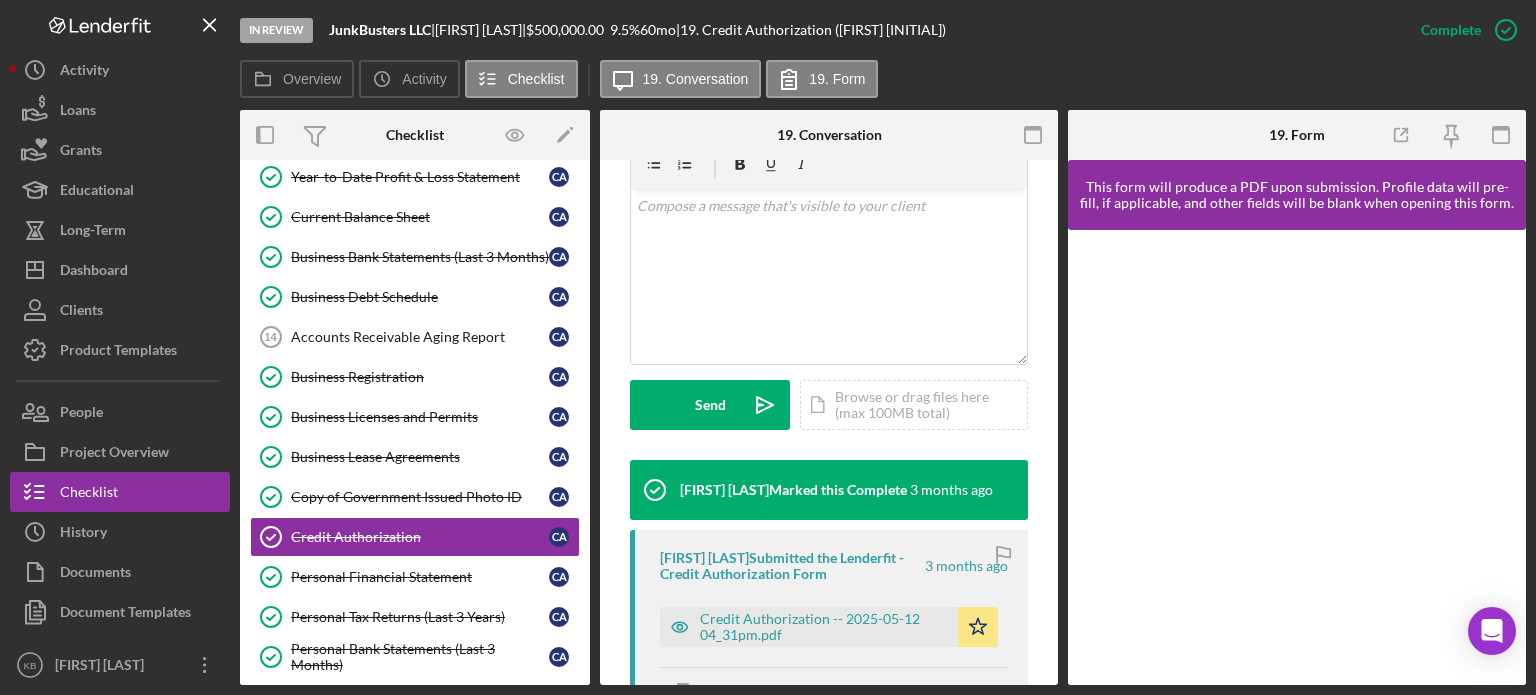 scroll, scrollTop: 469, scrollLeft: 0, axis: vertical 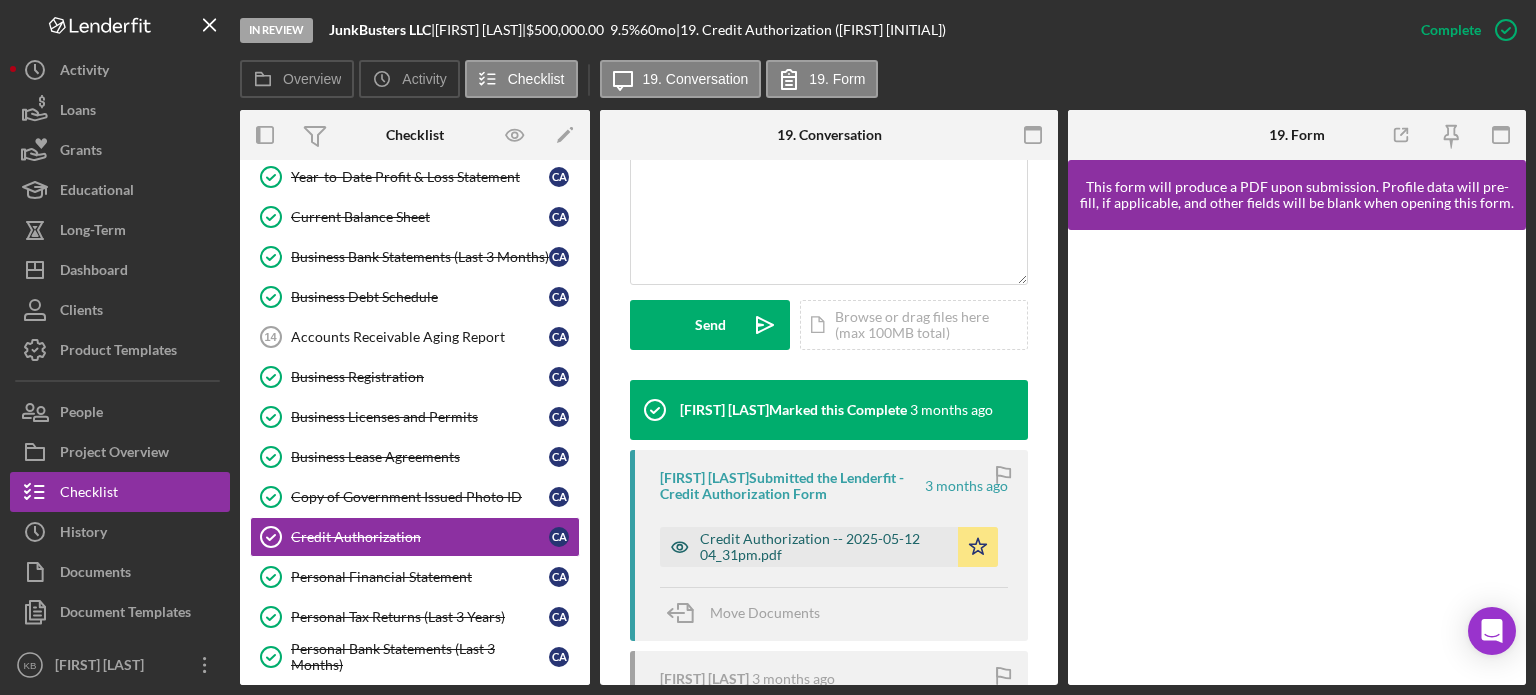 click on "Credit Authorization  -- 2025-05-12 04_31pm.pdf" at bounding box center [824, 547] 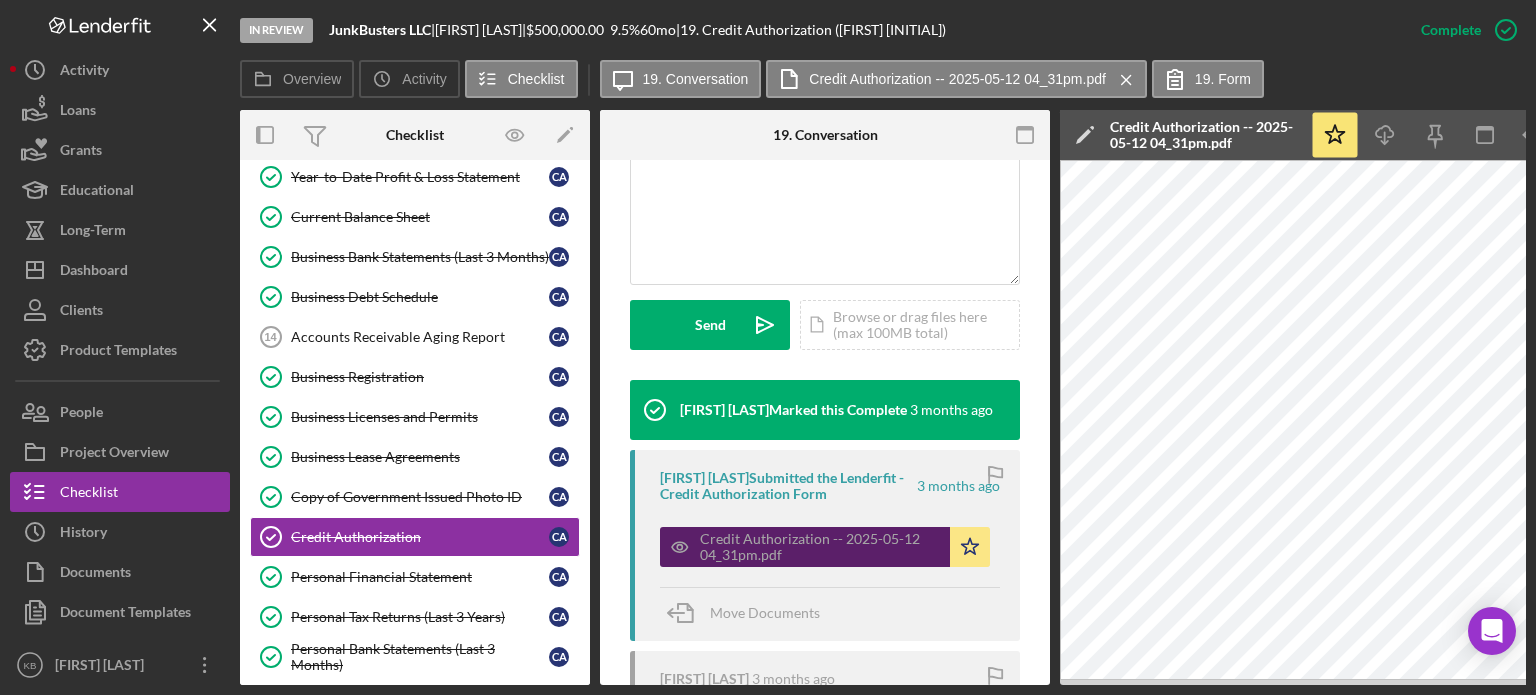 scroll, scrollTop: 614, scrollLeft: 0, axis: vertical 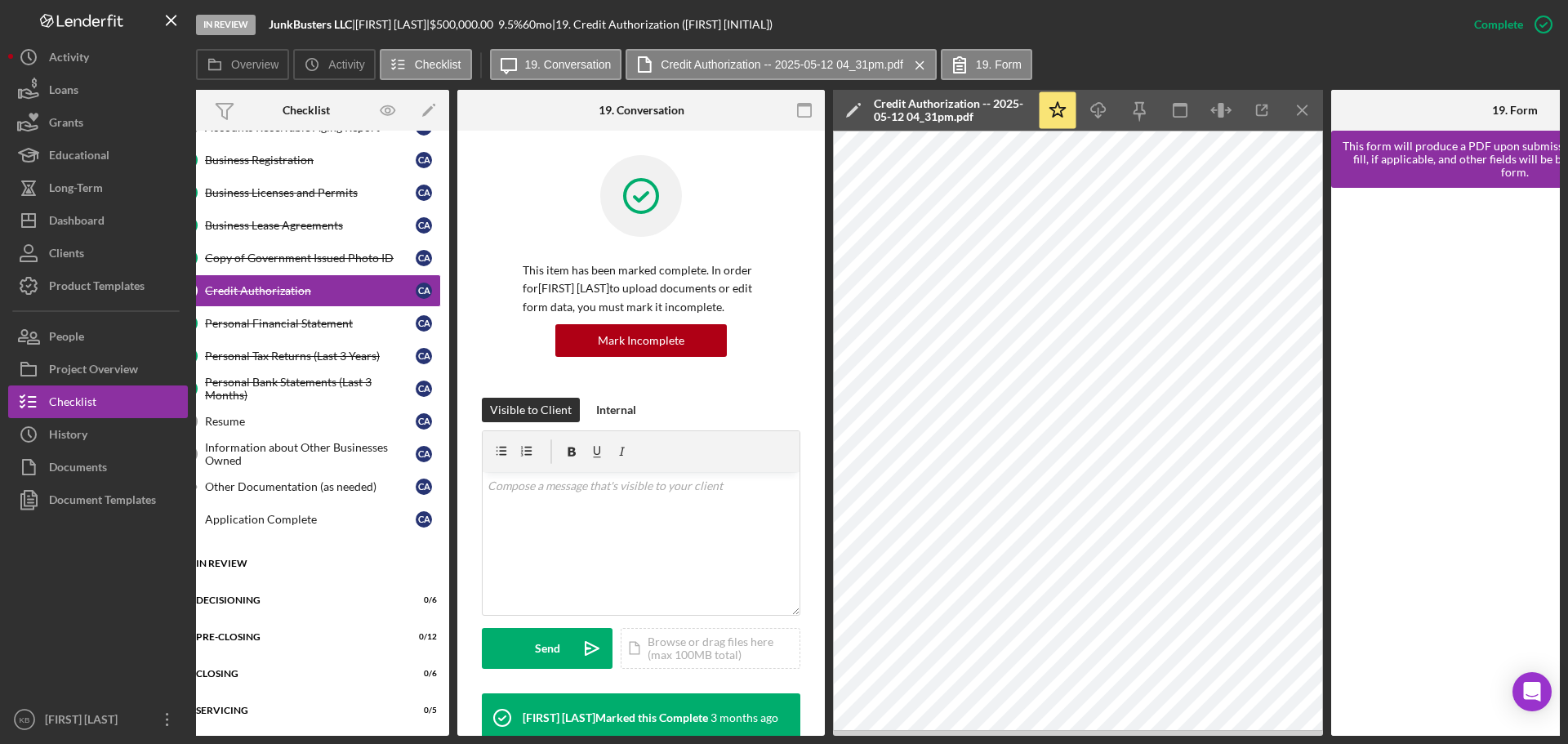 click on "Icon/Expander In Review 0 / 11" at bounding box center (306, 564) 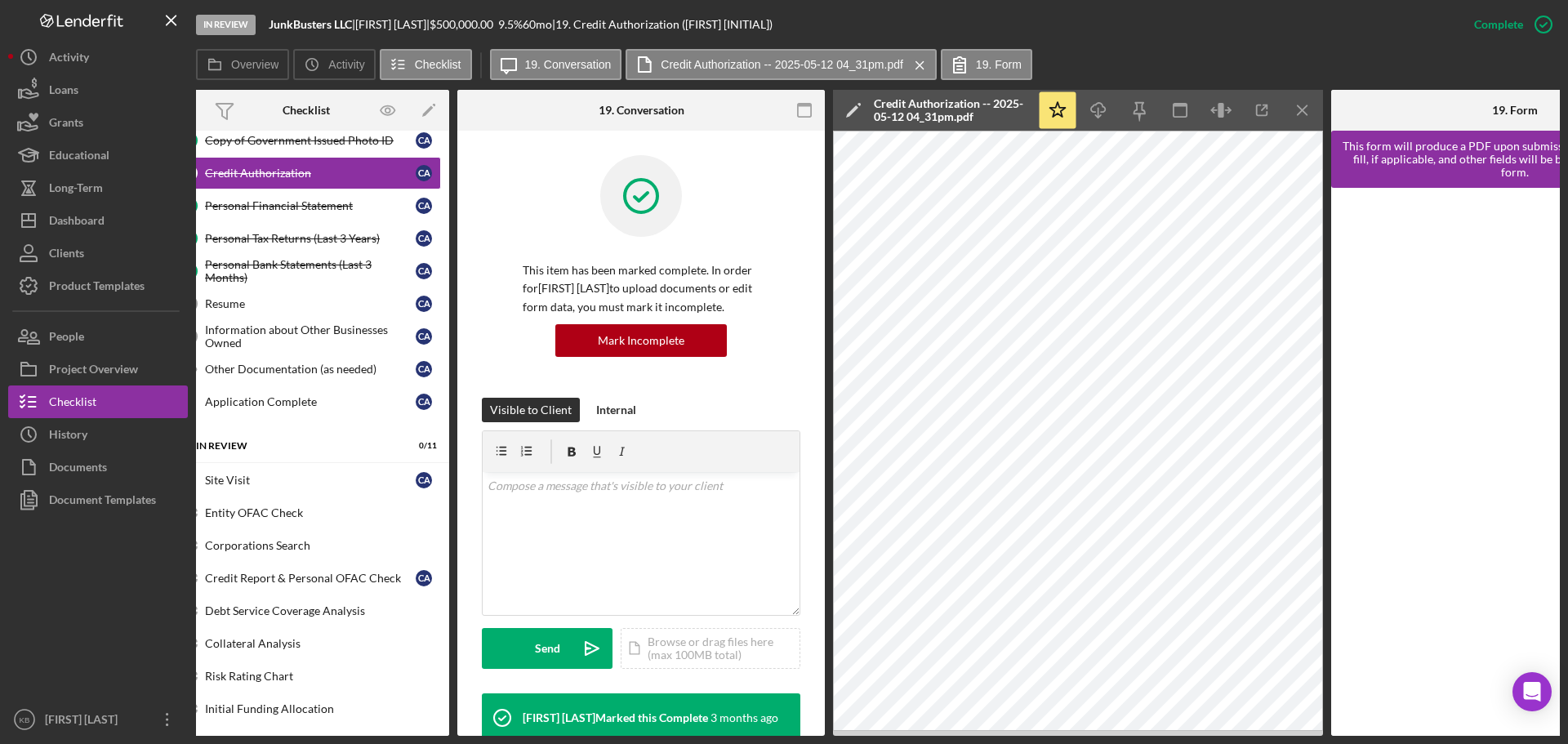 scroll, scrollTop: 786, scrollLeft: 0, axis: vertical 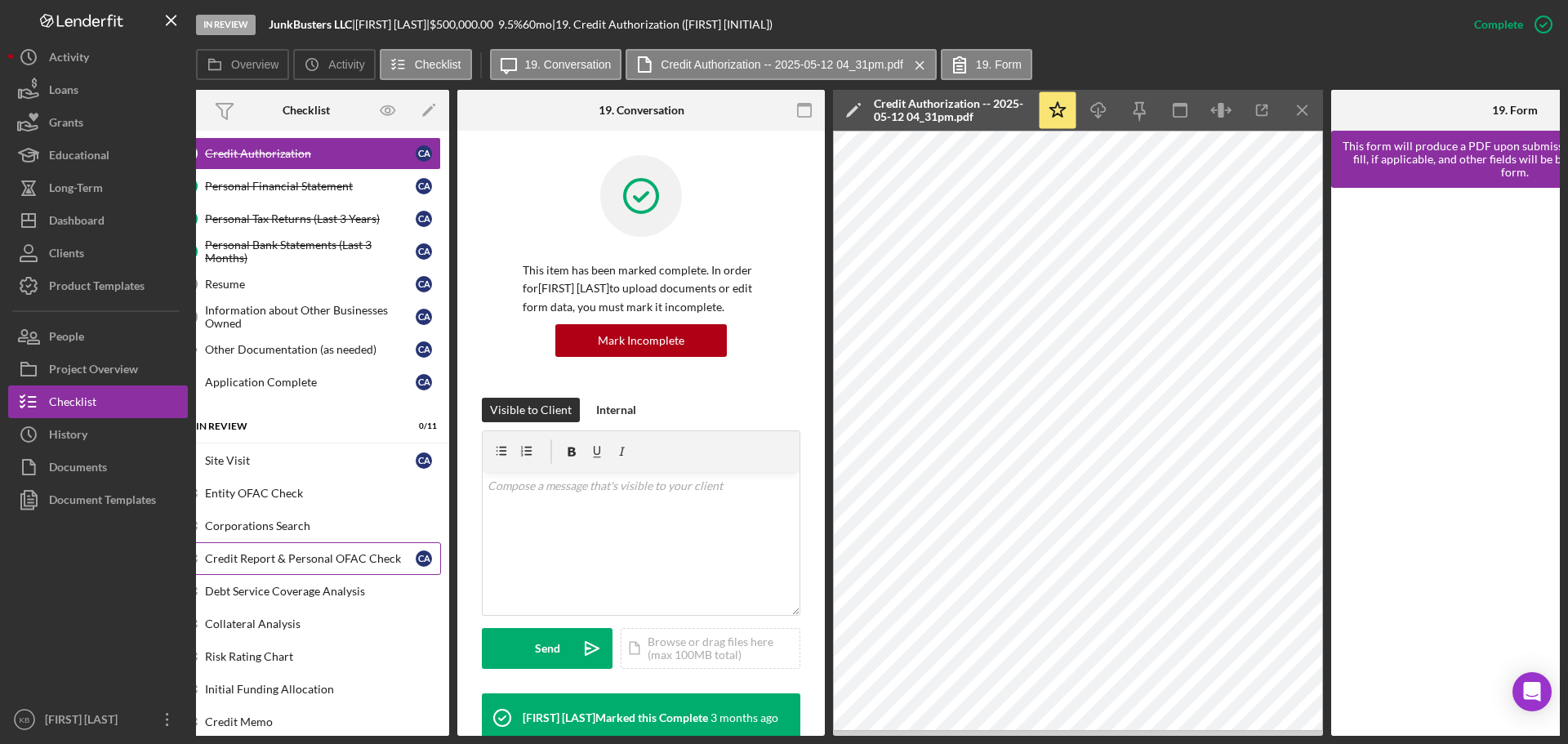 click on "Credit Report & Personal OFAC Check" at bounding box center (310, 559) 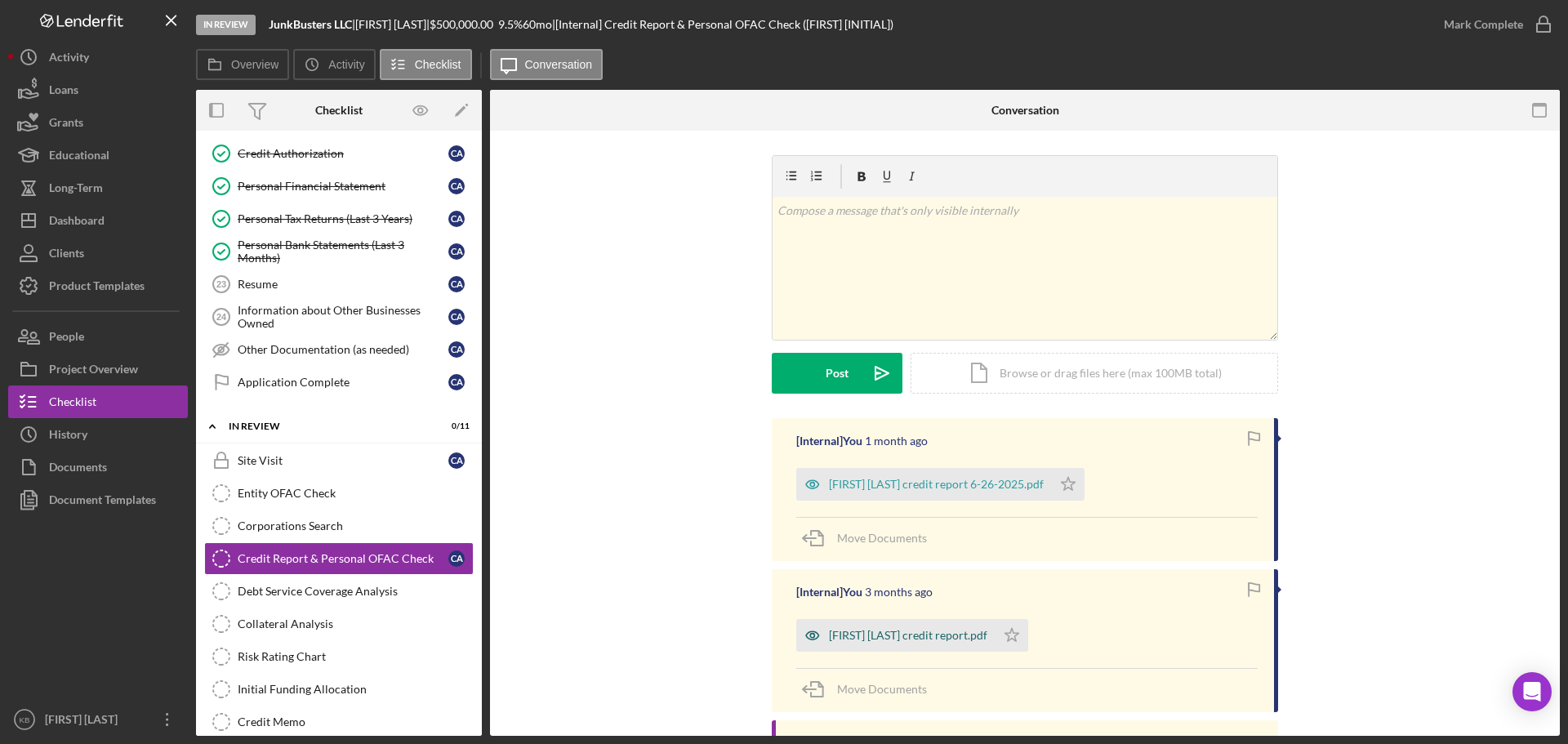 click on "[FIRST] [LAST] credit report.pdf" at bounding box center (908, 635) 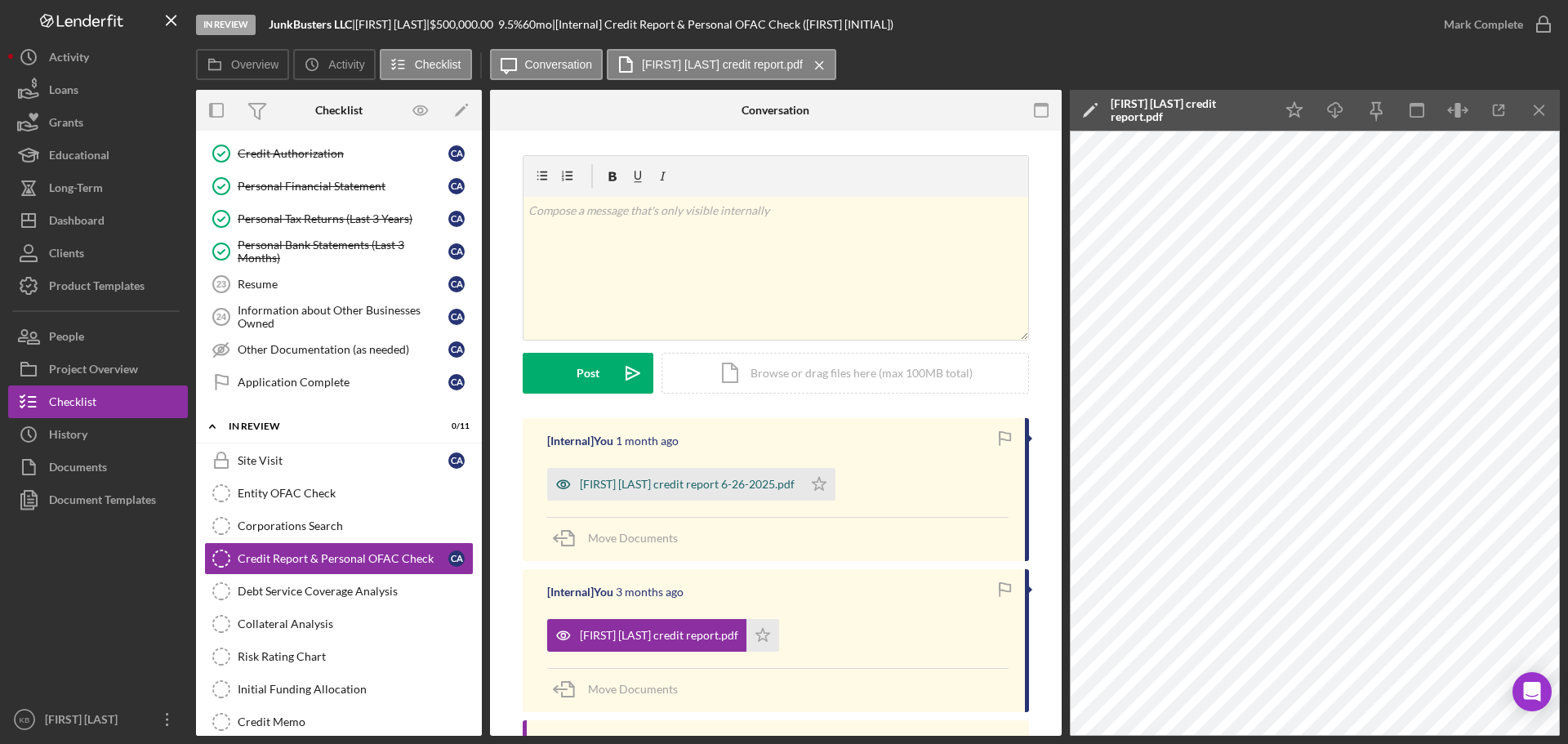 click on "[FIRST] [LAST] credit report 6-26-2025.pdf" at bounding box center [687, 484] 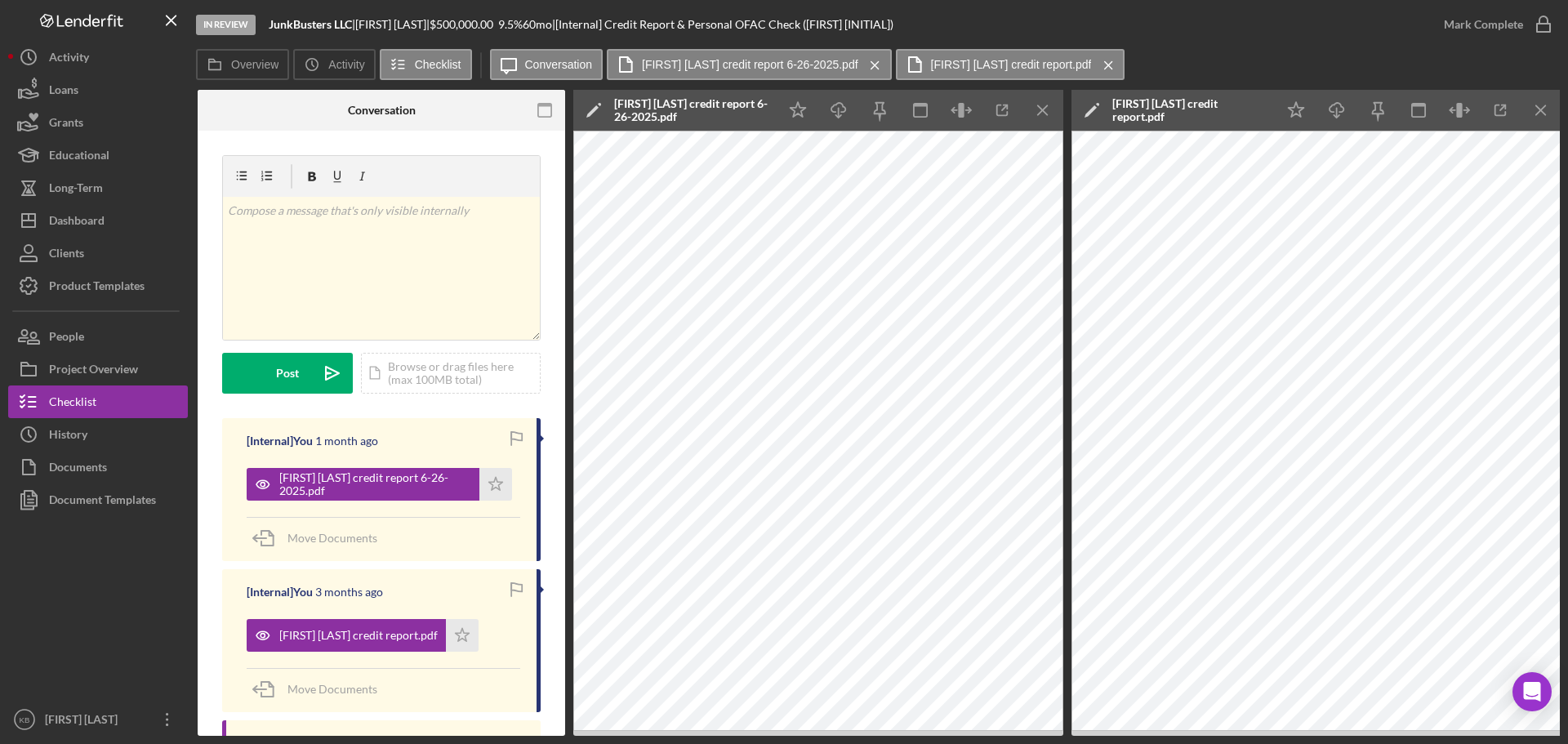 scroll, scrollTop: 0, scrollLeft: 294, axis: horizontal 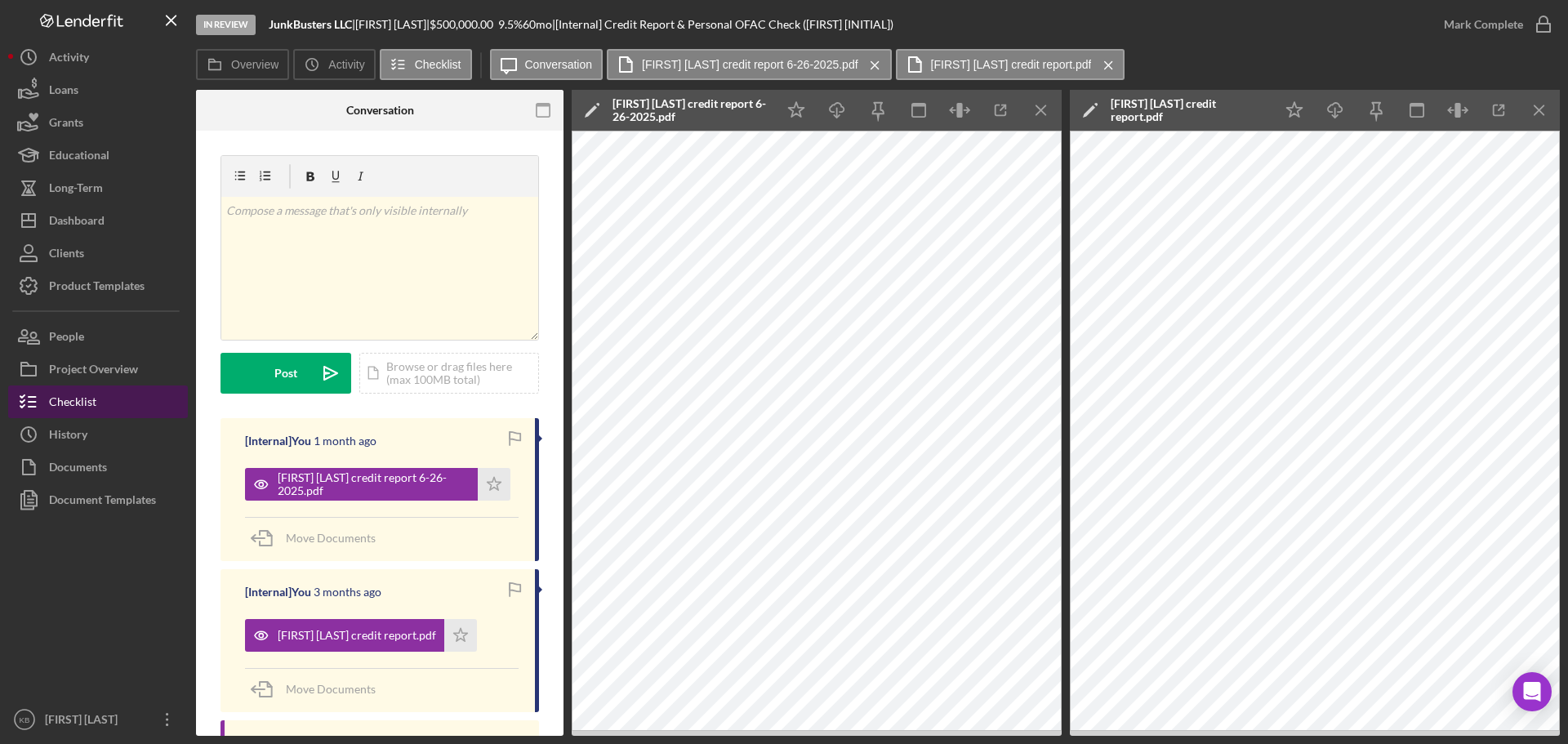 click on "Checklist" at bounding box center [98, 402] 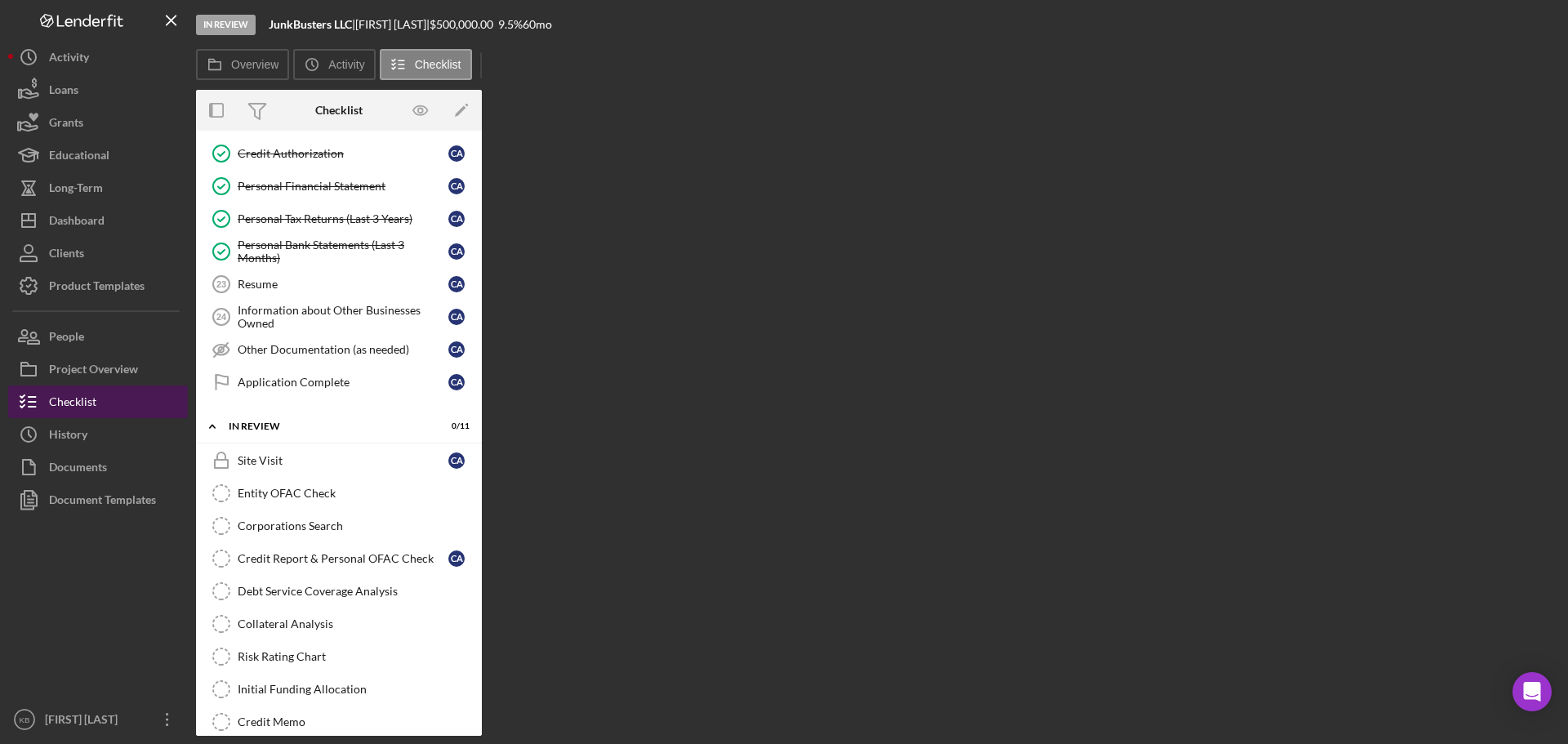 scroll, scrollTop: 0, scrollLeft: 0, axis: both 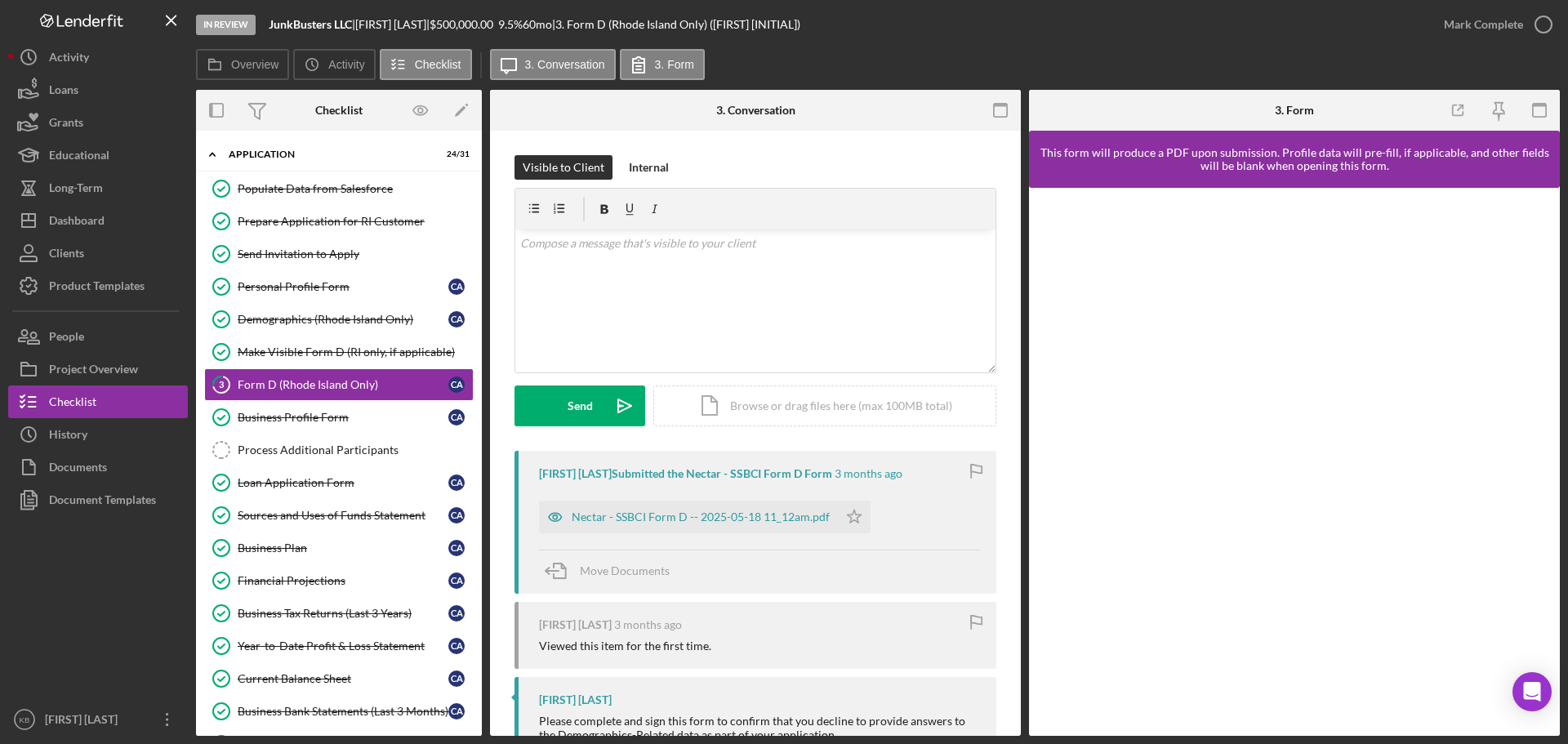 drag, startPoint x: 476, startPoint y: 324, endPoint x: 482, endPoint y: 336, distance: 13.416408 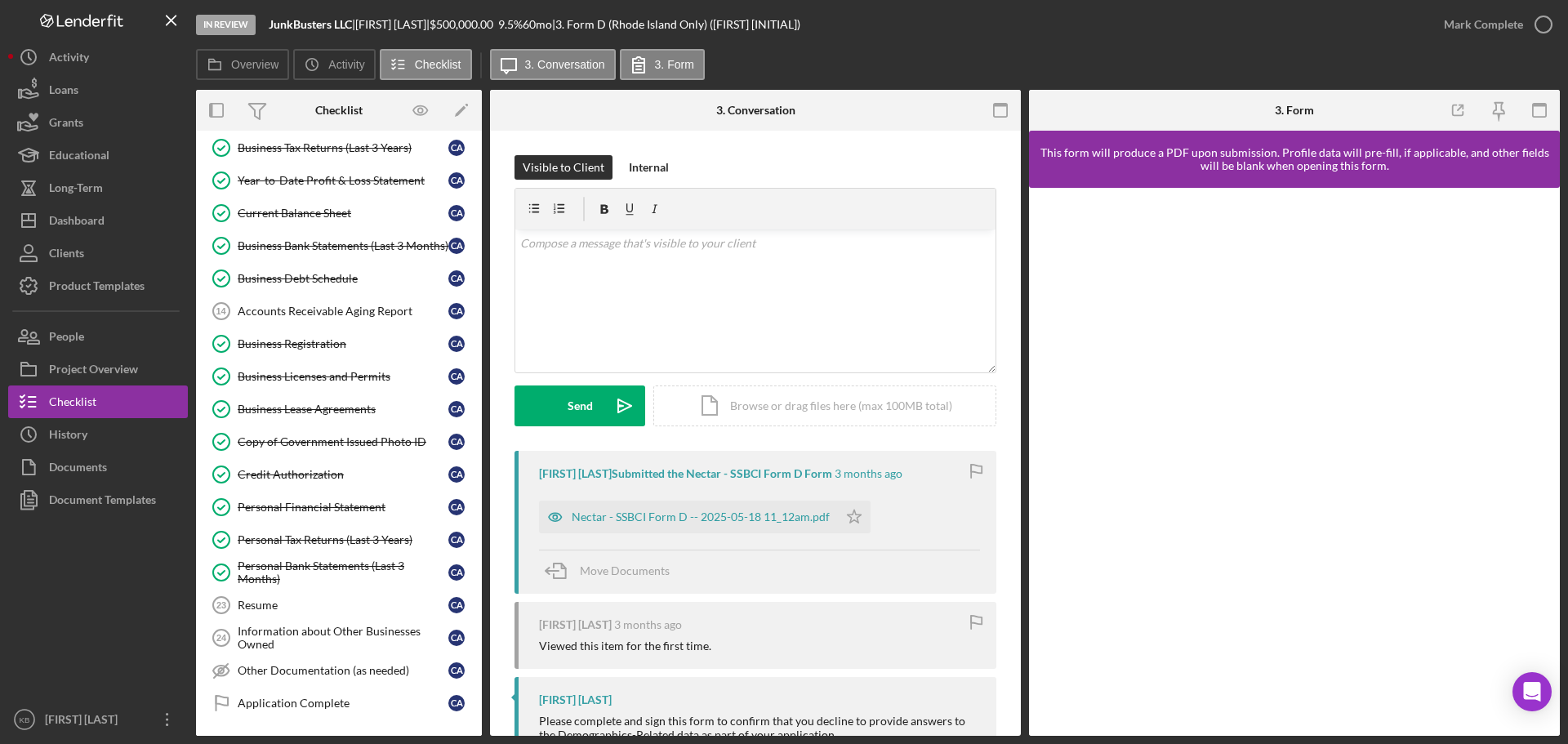 scroll, scrollTop: 469, scrollLeft: 0, axis: vertical 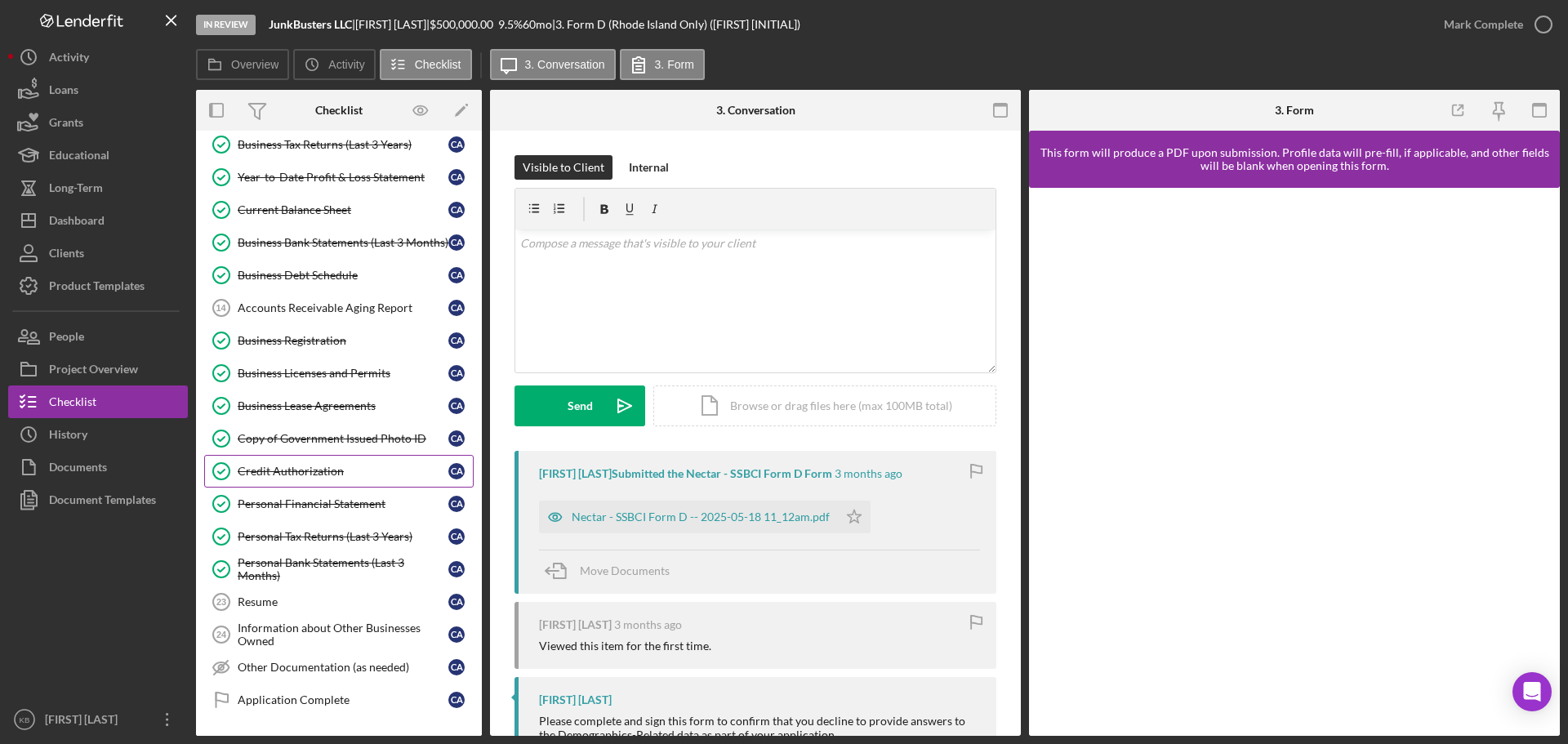 click on "Credit Authorization" at bounding box center (343, 471) 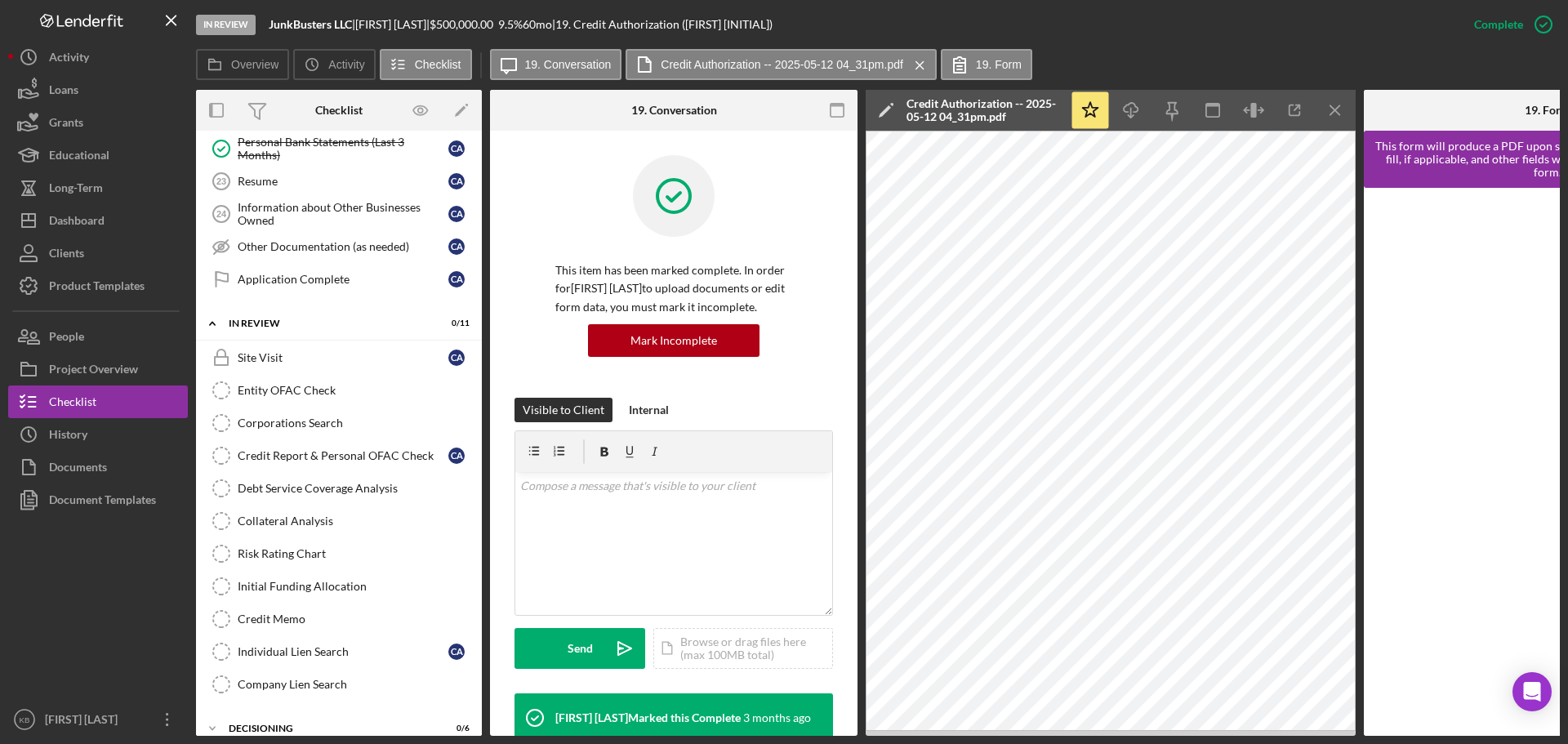 scroll, scrollTop: 893, scrollLeft: 0, axis: vertical 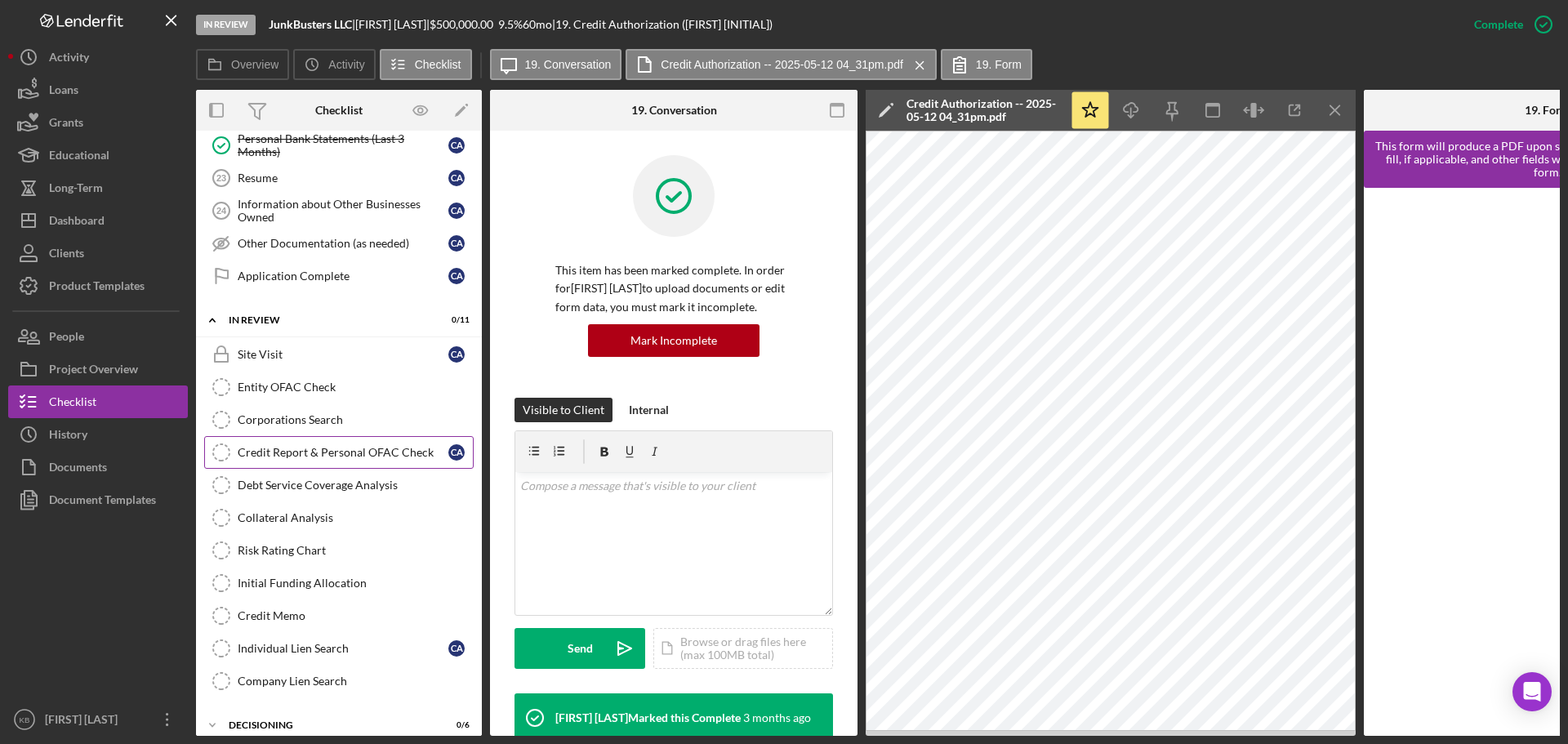click on "Credit Report & Personal OFAC Check" at bounding box center (343, 452) 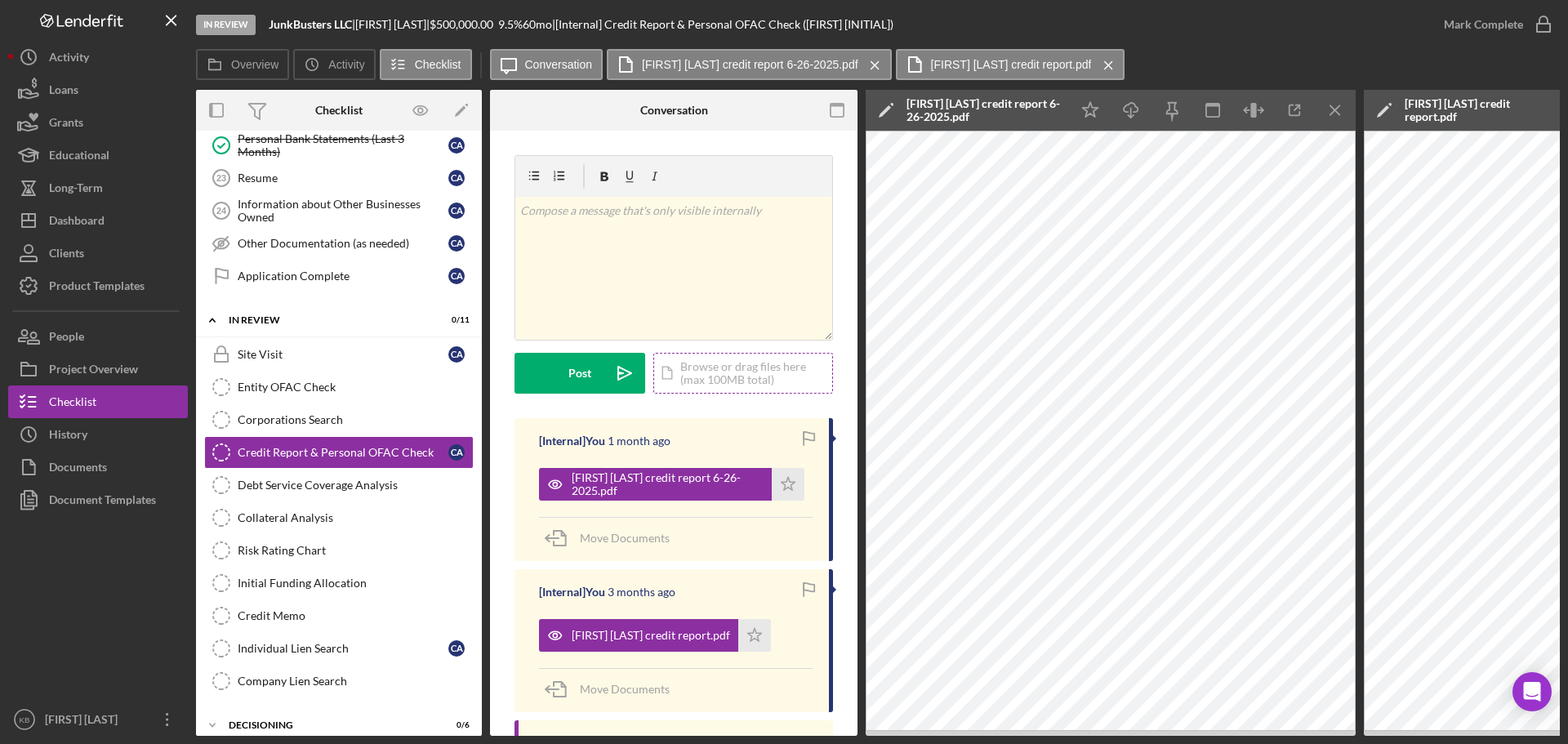 click on "Icon/Document Browse or drag files here (max 100MB total) Tap to choose files or take a photo" at bounding box center [743, 373] 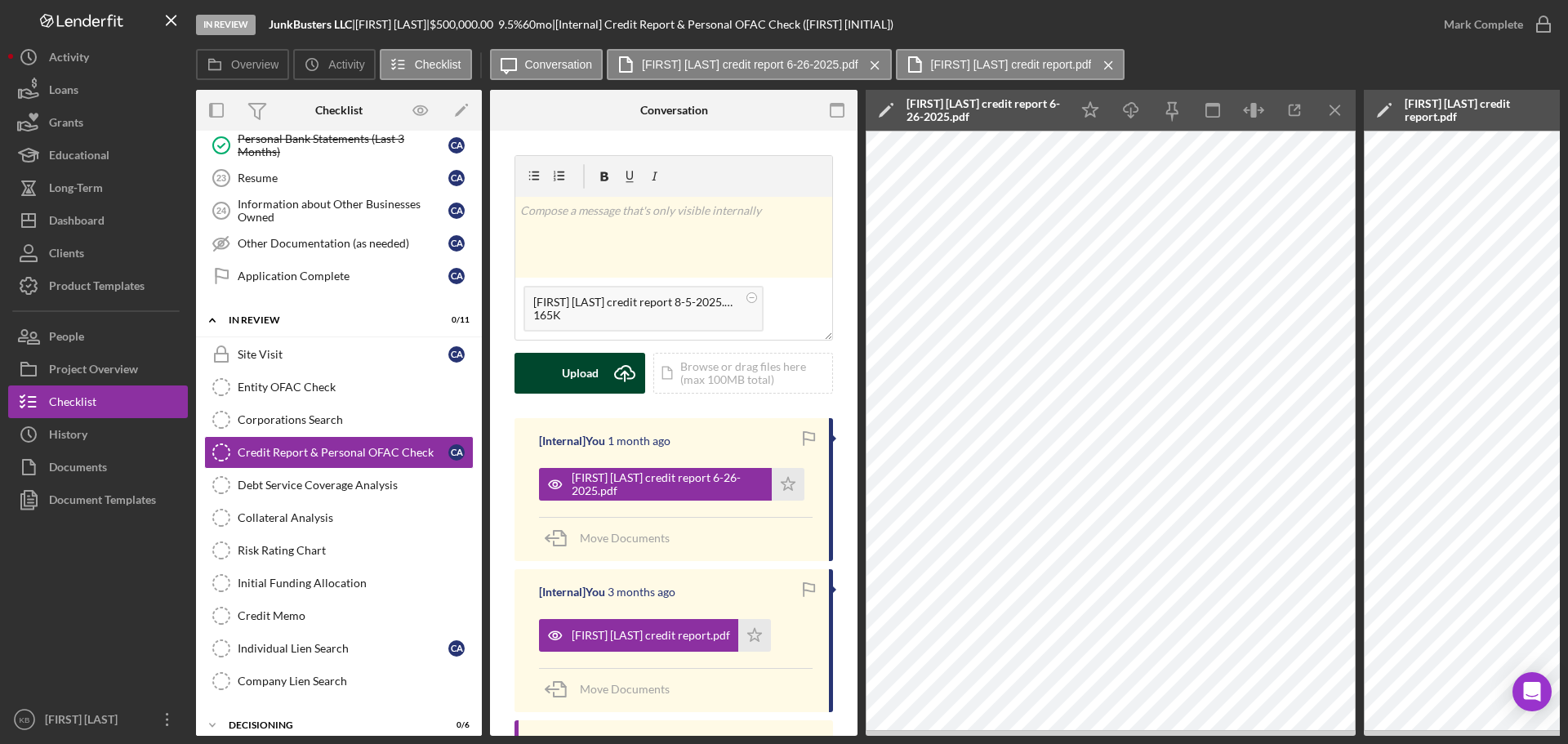 click on "Upload" at bounding box center [580, 373] 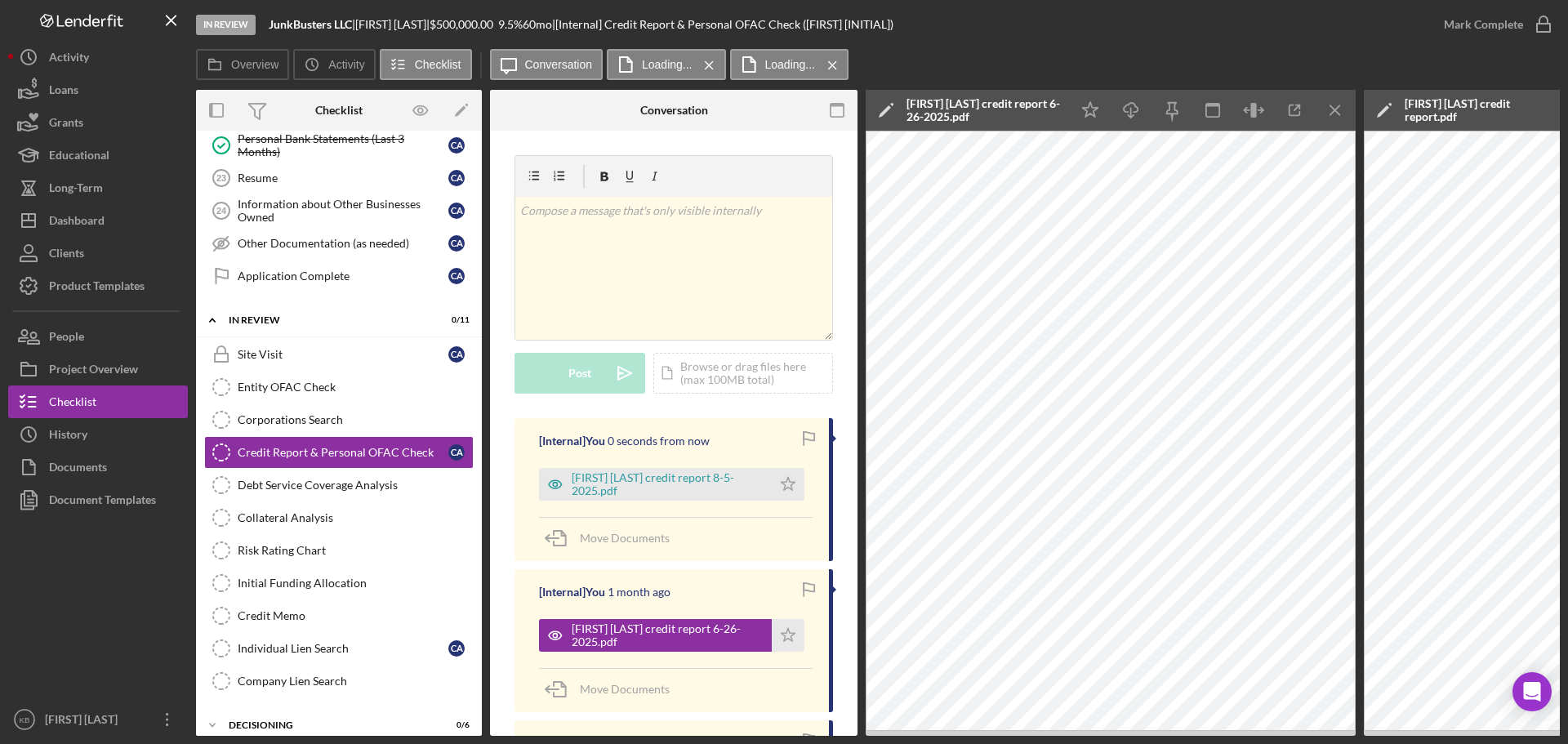 drag, startPoint x: 826, startPoint y: 464, endPoint x: 824, endPoint y: 491, distance: 27.07397 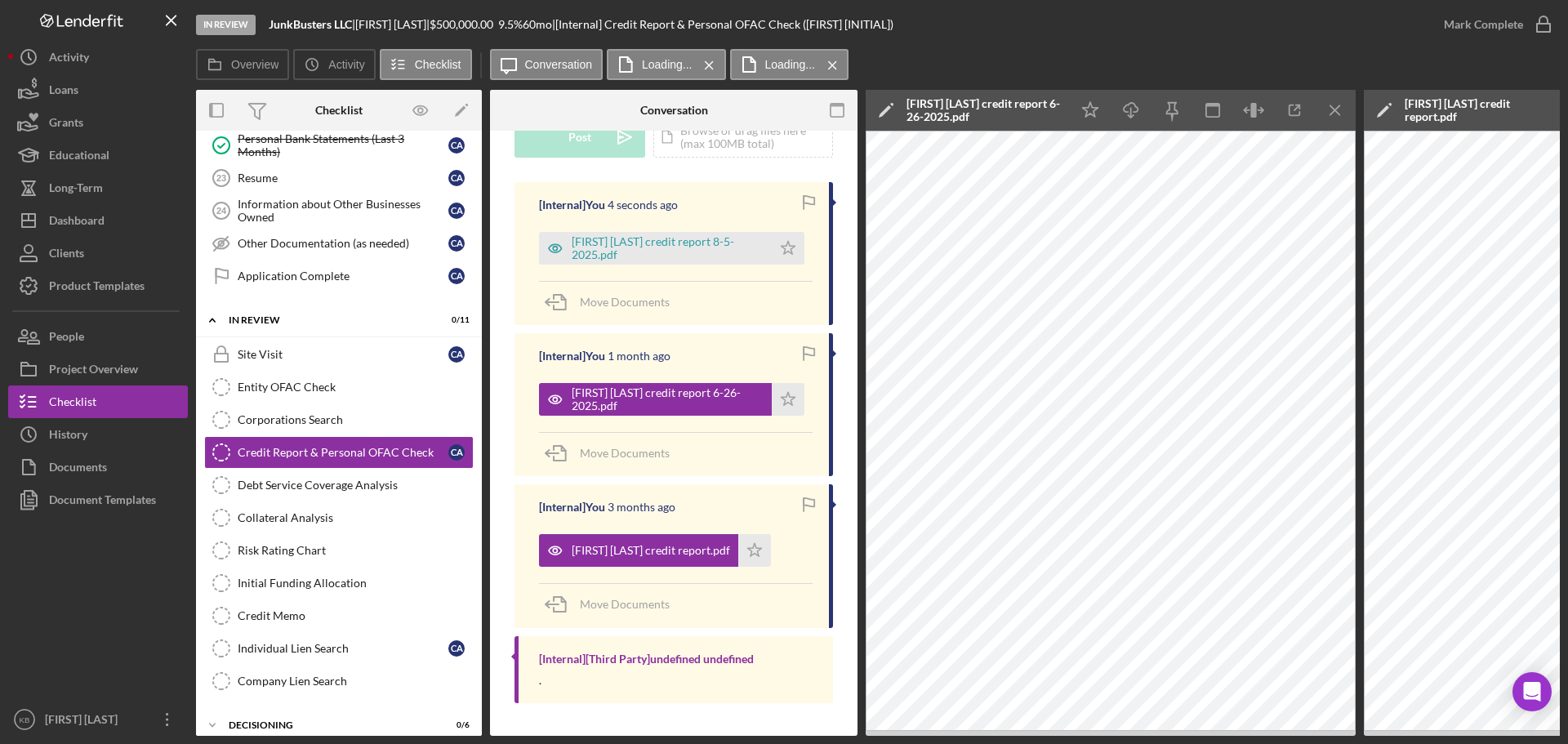 scroll, scrollTop: 241, scrollLeft: 0, axis: vertical 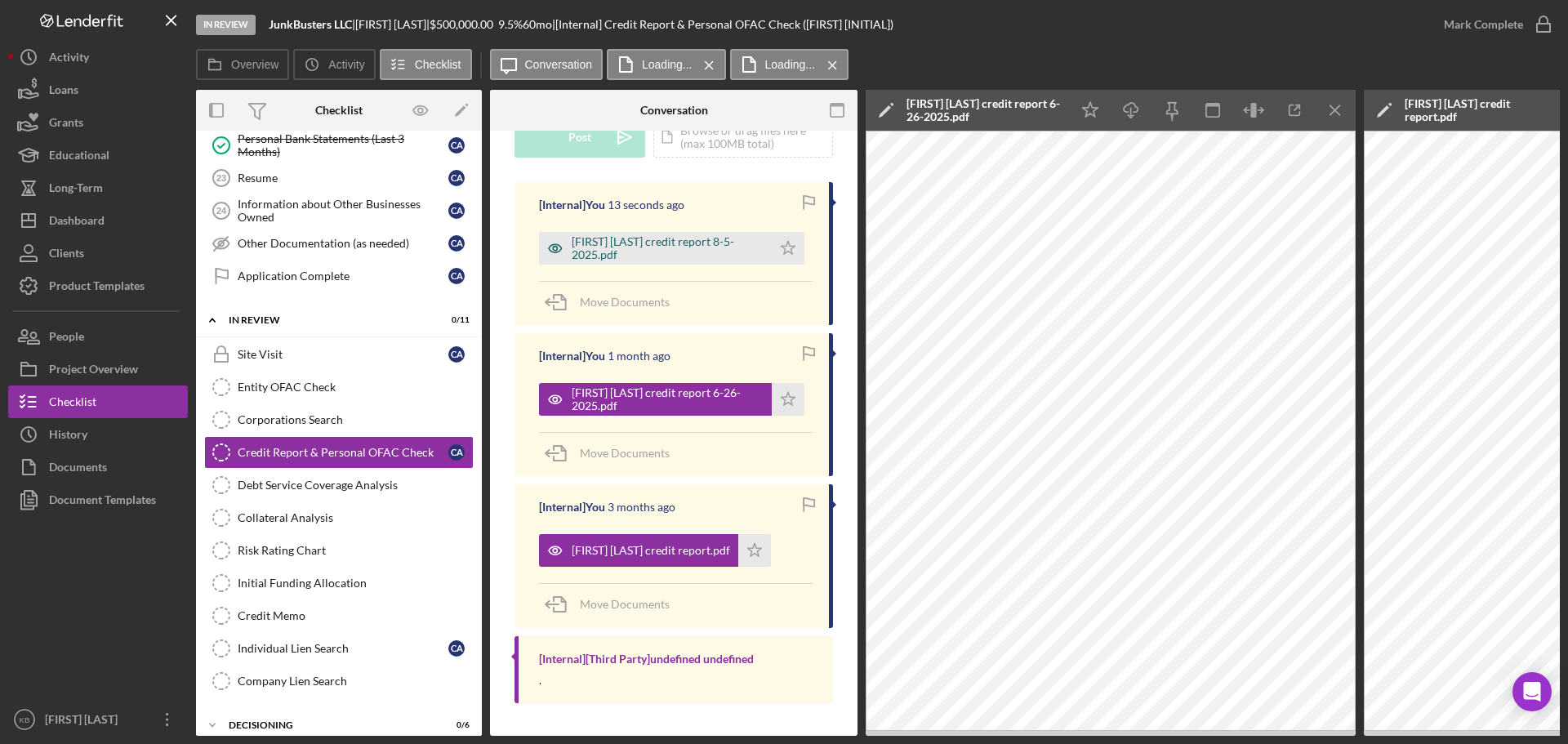 click on "[FIRST] [LAST] credit report 8-5-2025.pdf" at bounding box center [667, 248] 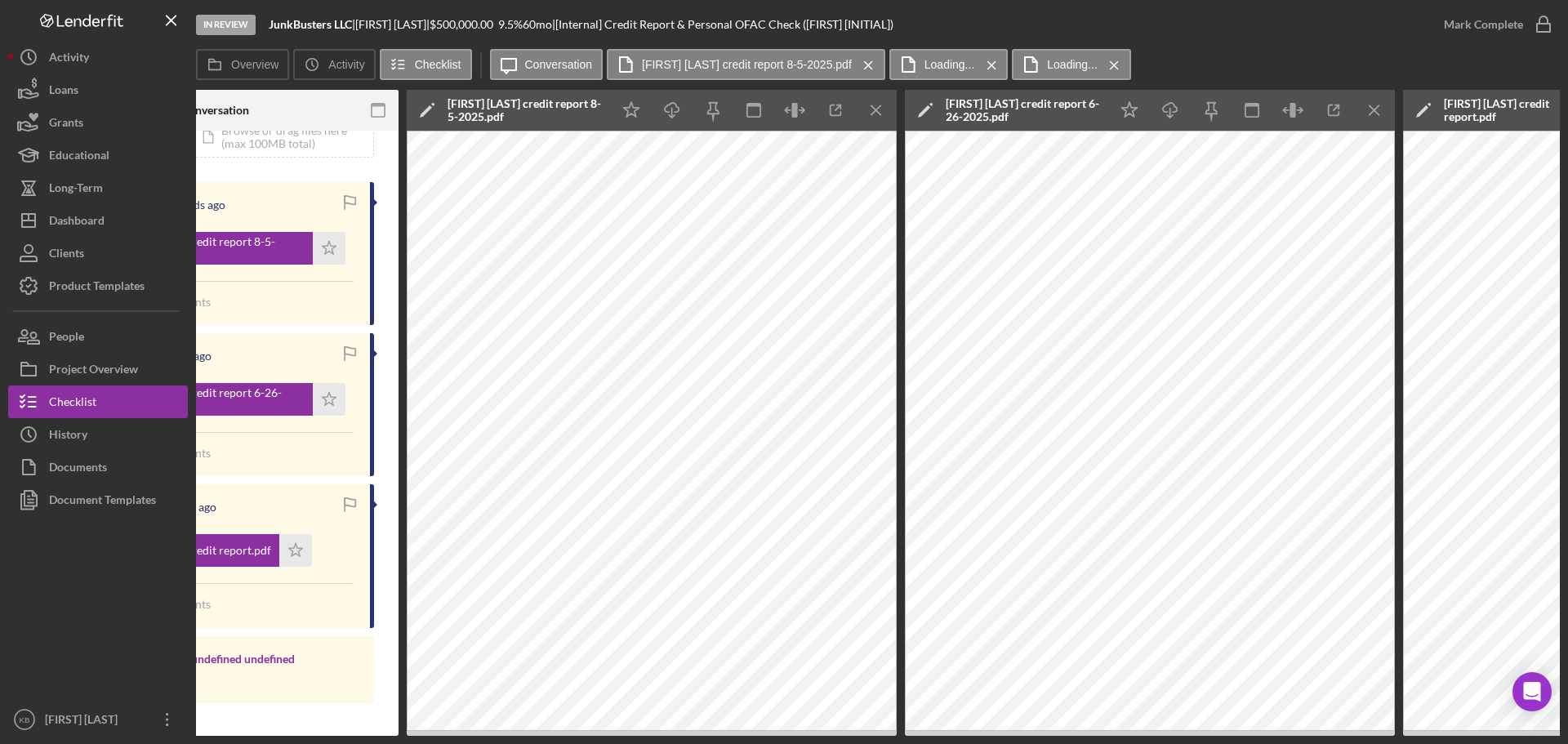scroll, scrollTop: 0, scrollLeft: 466, axis: horizontal 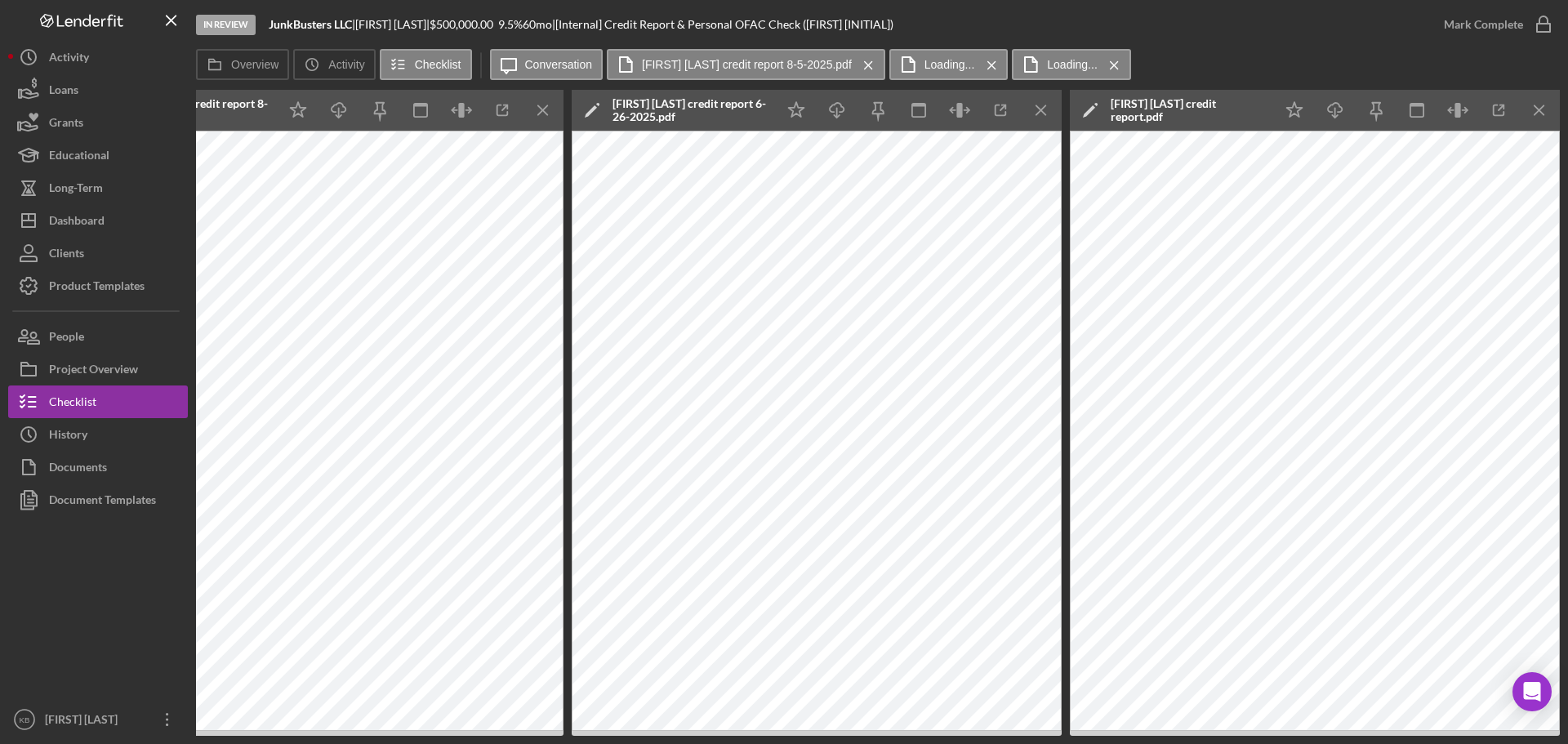 drag, startPoint x: 836, startPoint y: 737, endPoint x: 819, endPoint y: 740, distance: 17.262677 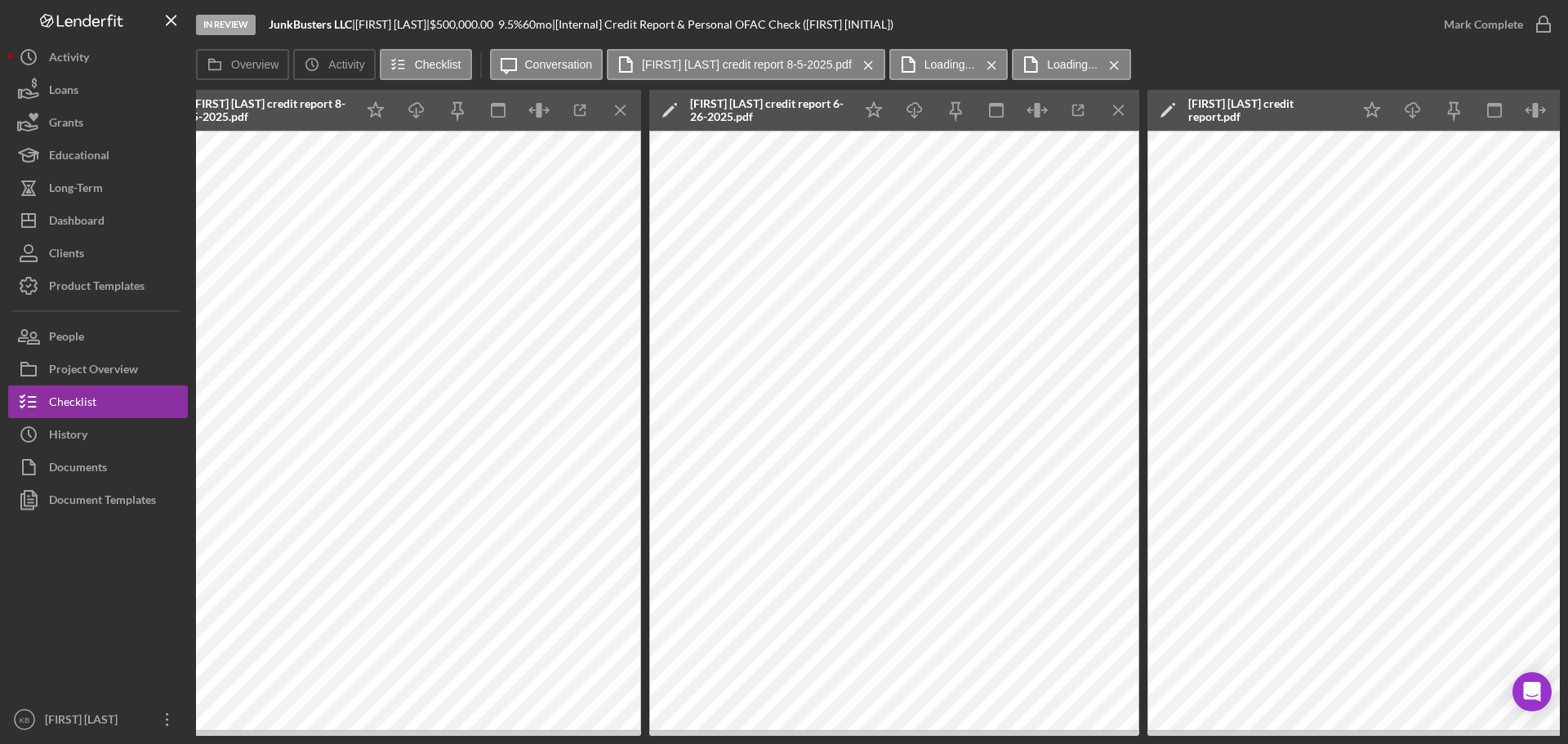 scroll, scrollTop: 0, scrollLeft: 703, axis: horizontal 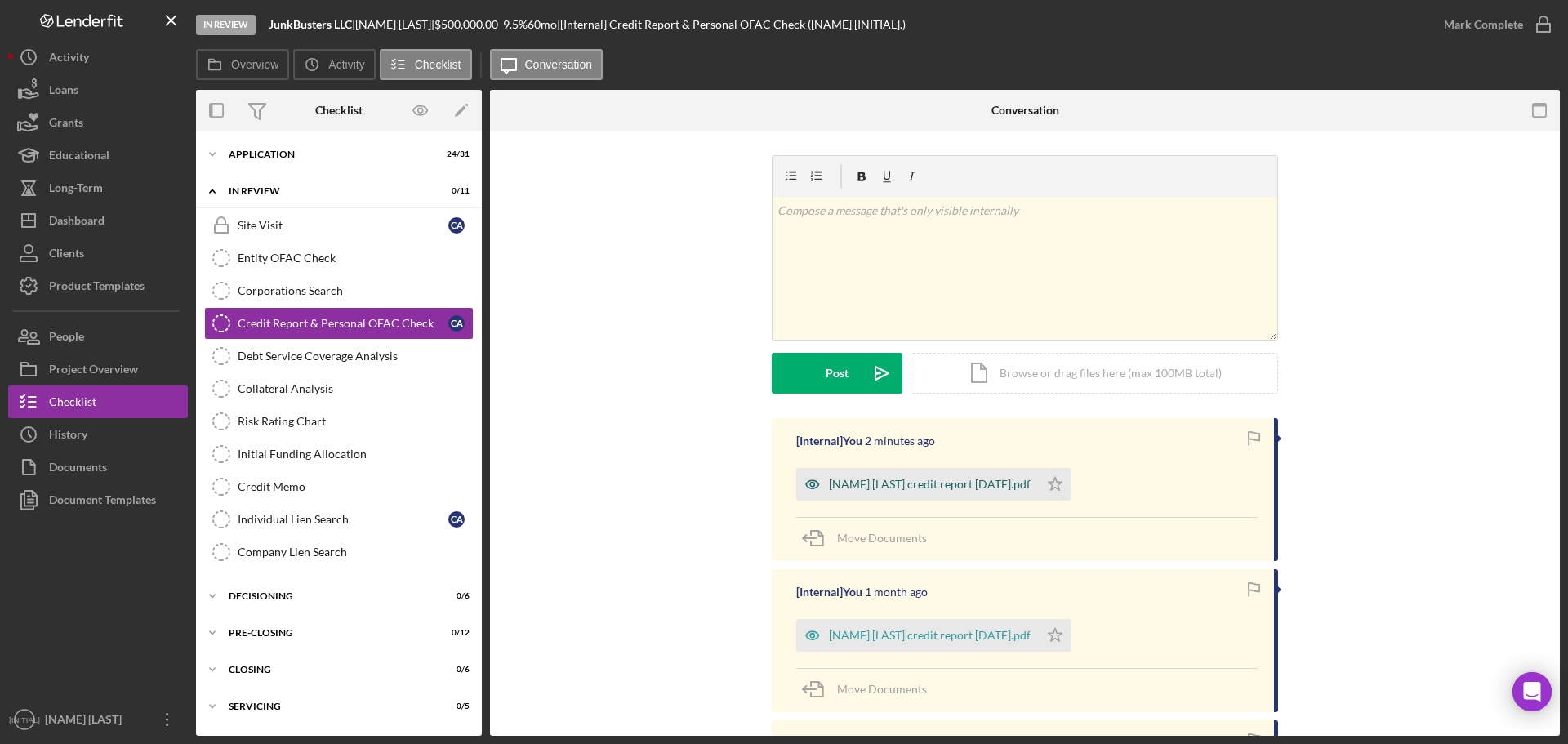 click on "[NAME] [LAST] credit report [DATE].pdf" at bounding box center (929, 484) 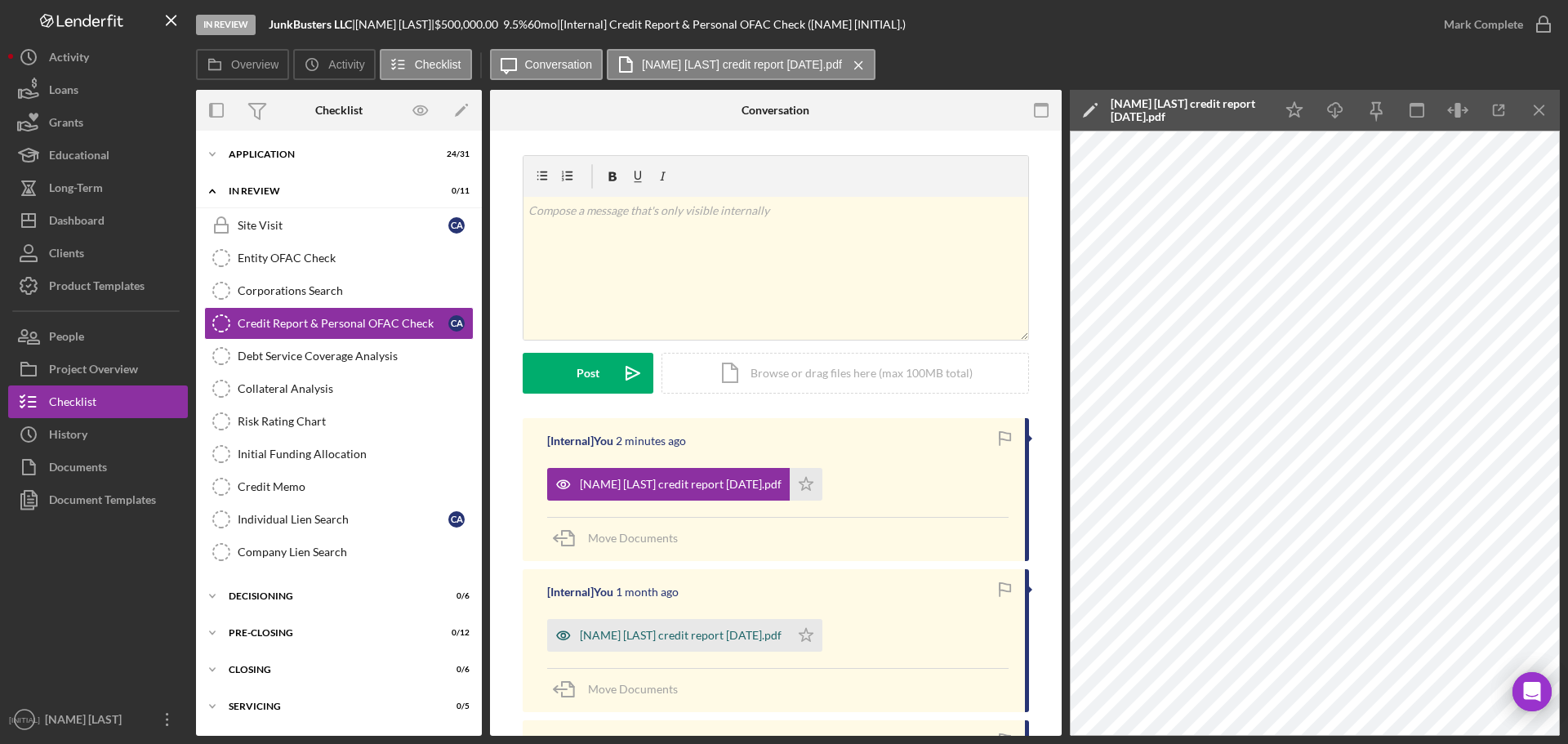 click on "[NAME] [LAST] credit report [DATE].pdf" at bounding box center (680, 635) 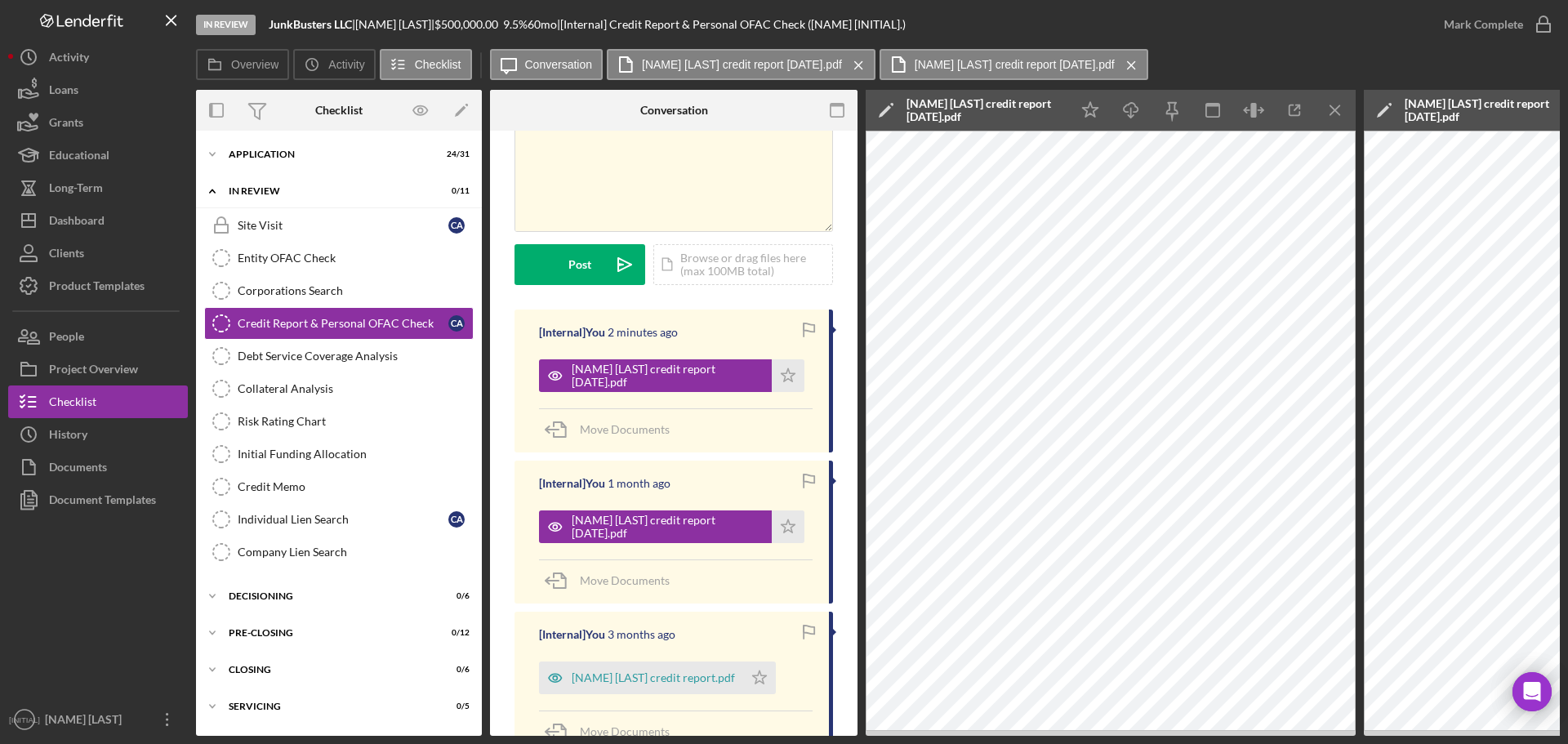 scroll, scrollTop: 138, scrollLeft: 0, axis: vertical 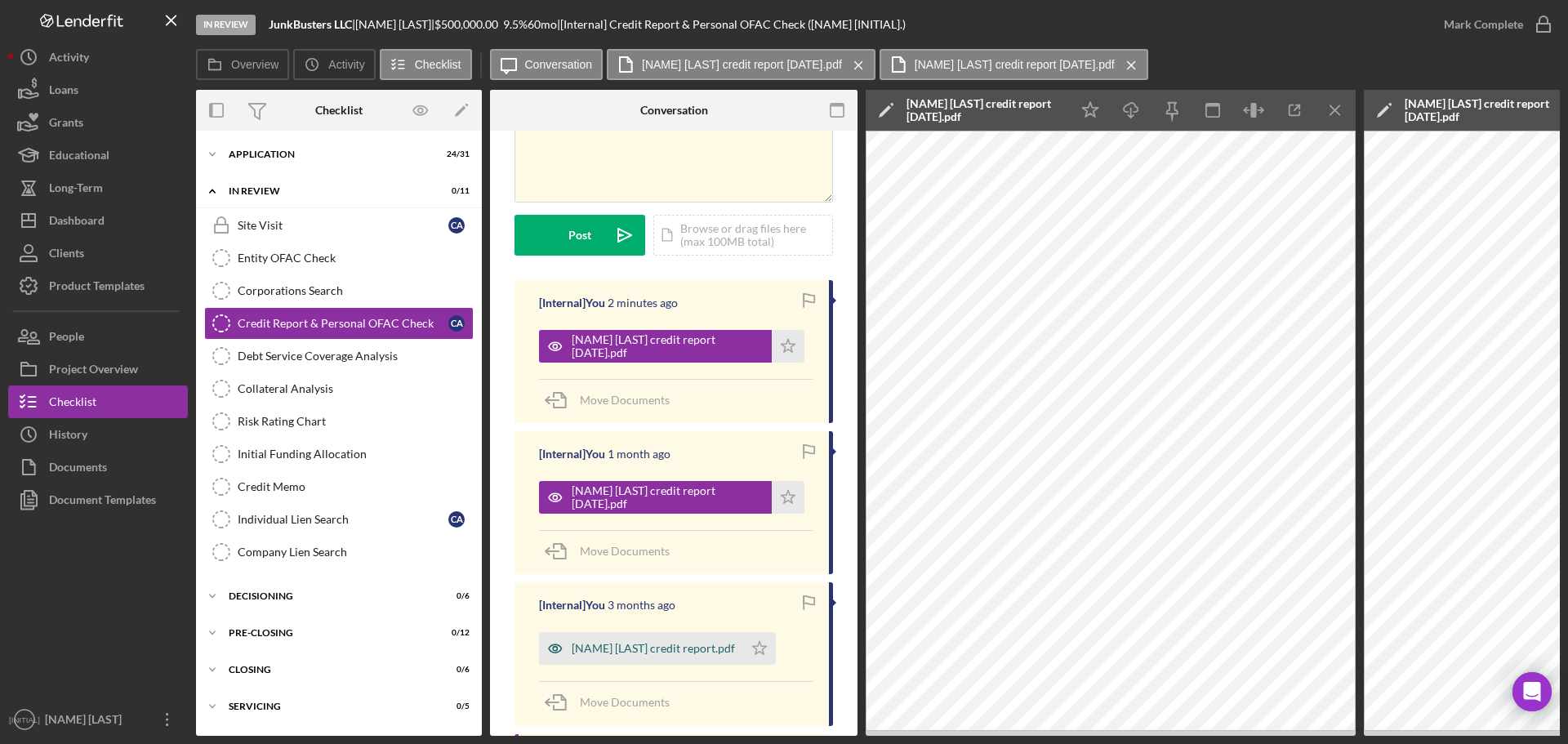 click on "[NAME] [LAST] credit report.pdf" at bounding box center (653, 648) 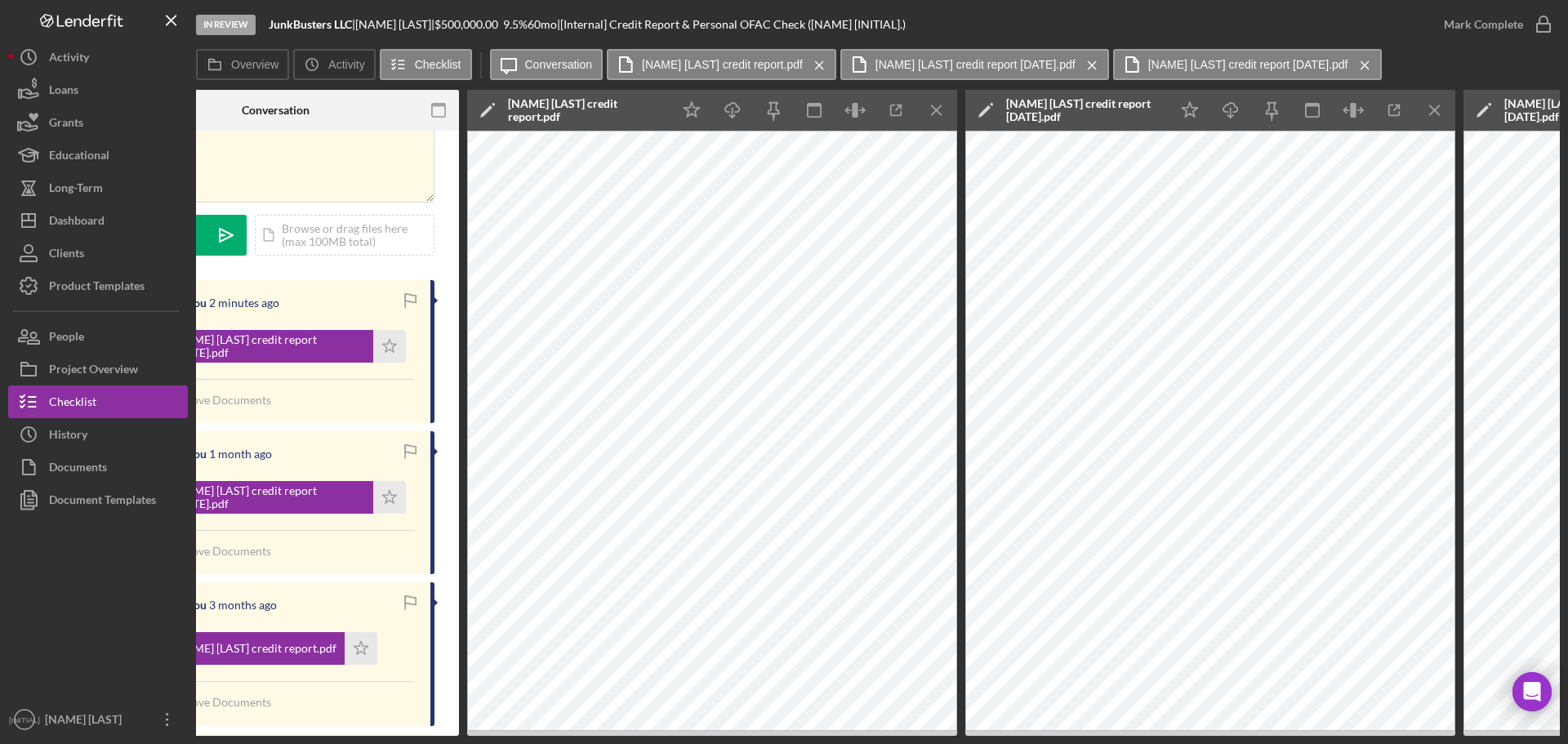 scroll, scrollTop: 0, scrollLeft: 407, axis: horizontal 